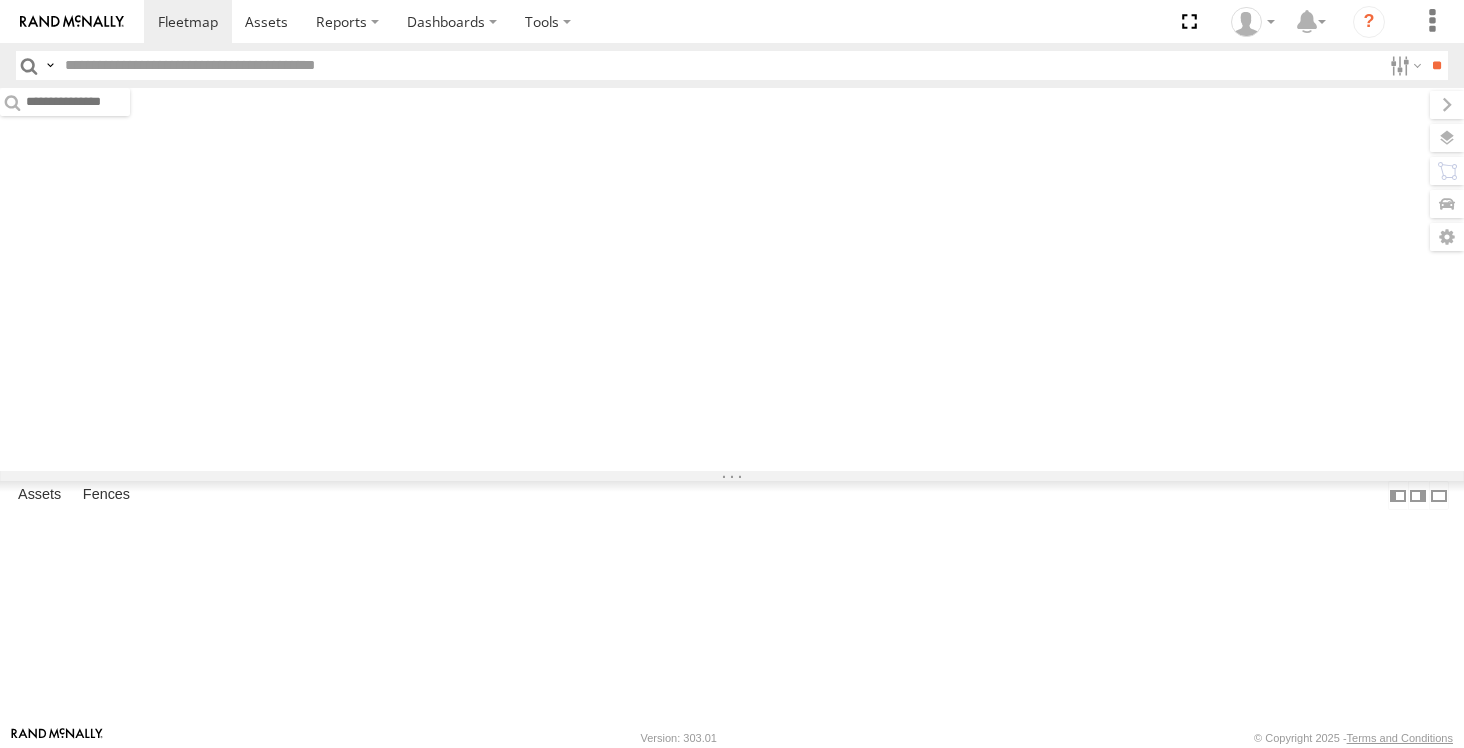 scroll, scrollTop: 0, scrollLeft: 0, axis: both 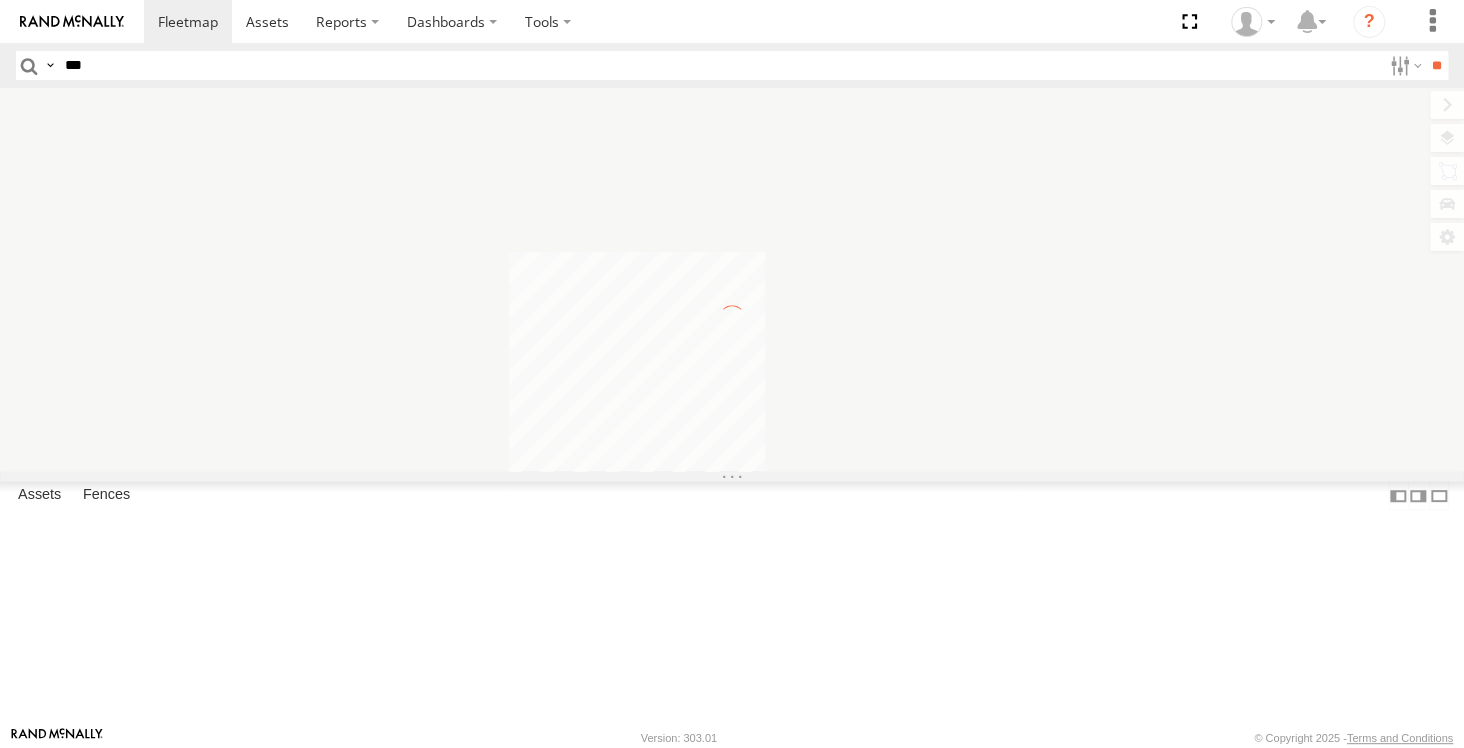 type on "***" 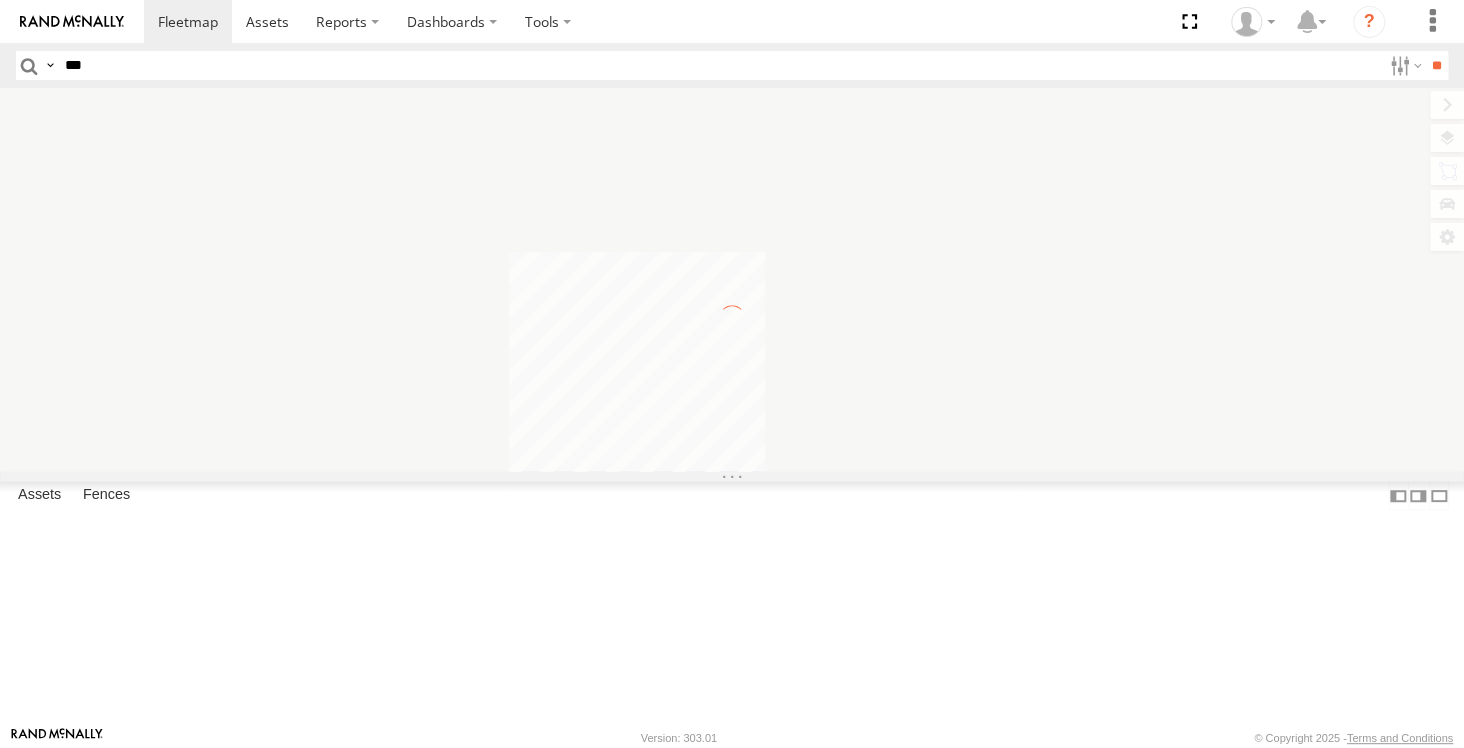 click on "**" at bounding box center (1436, 65) 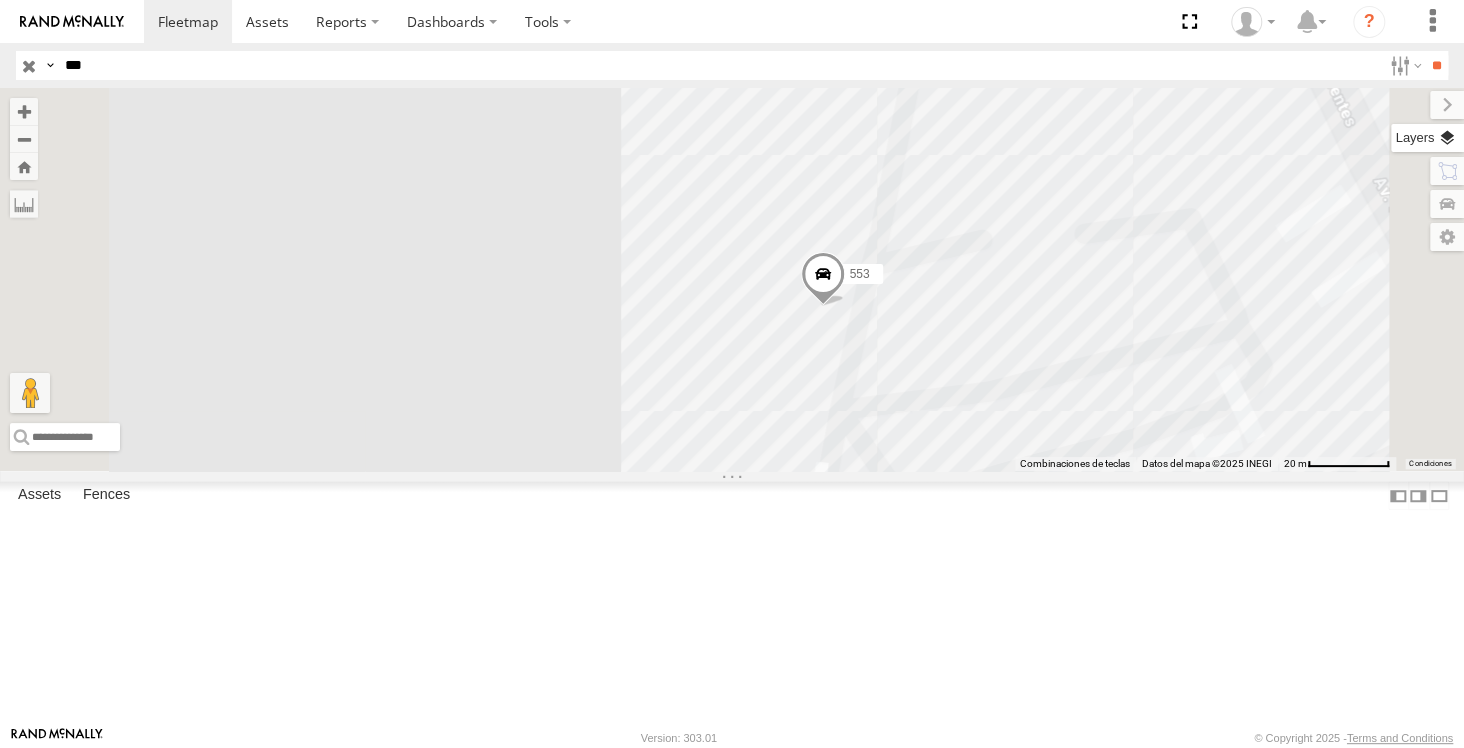 click at bounding box center (1427, 138) 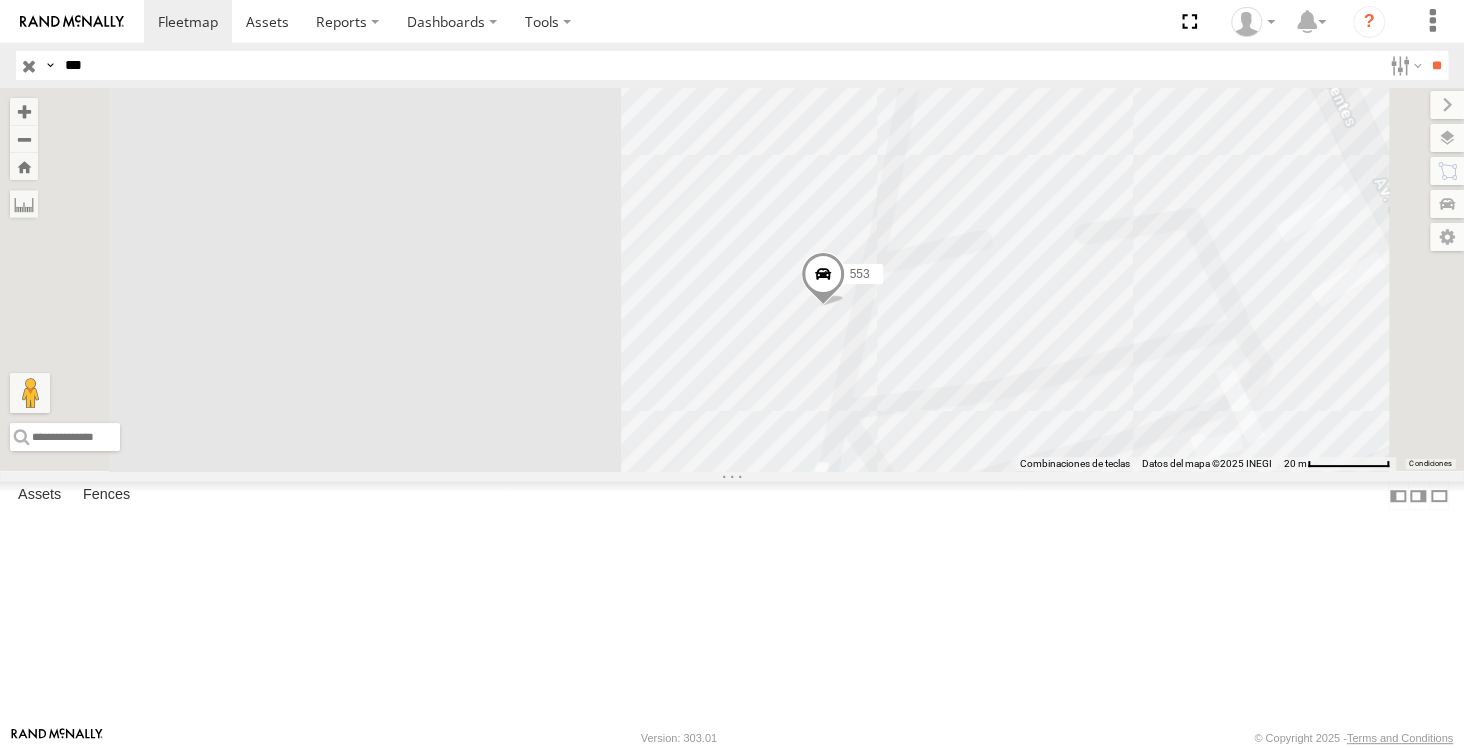 click on "Basemaps" at bounding box center [0, 0] 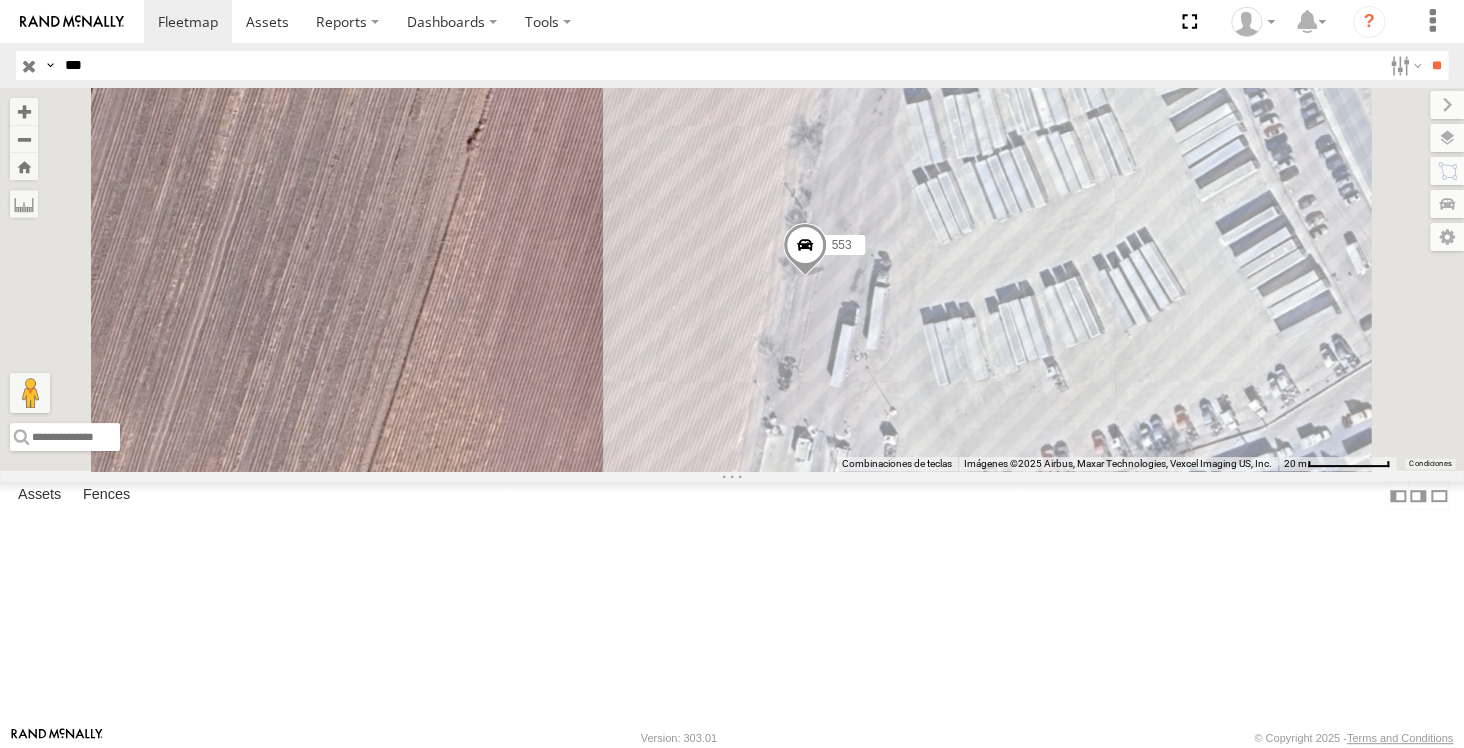 drag, startPoint x: 990, startPoint y: 393, endPoint x: 965, endPoint y: 355, distance: 45.486263 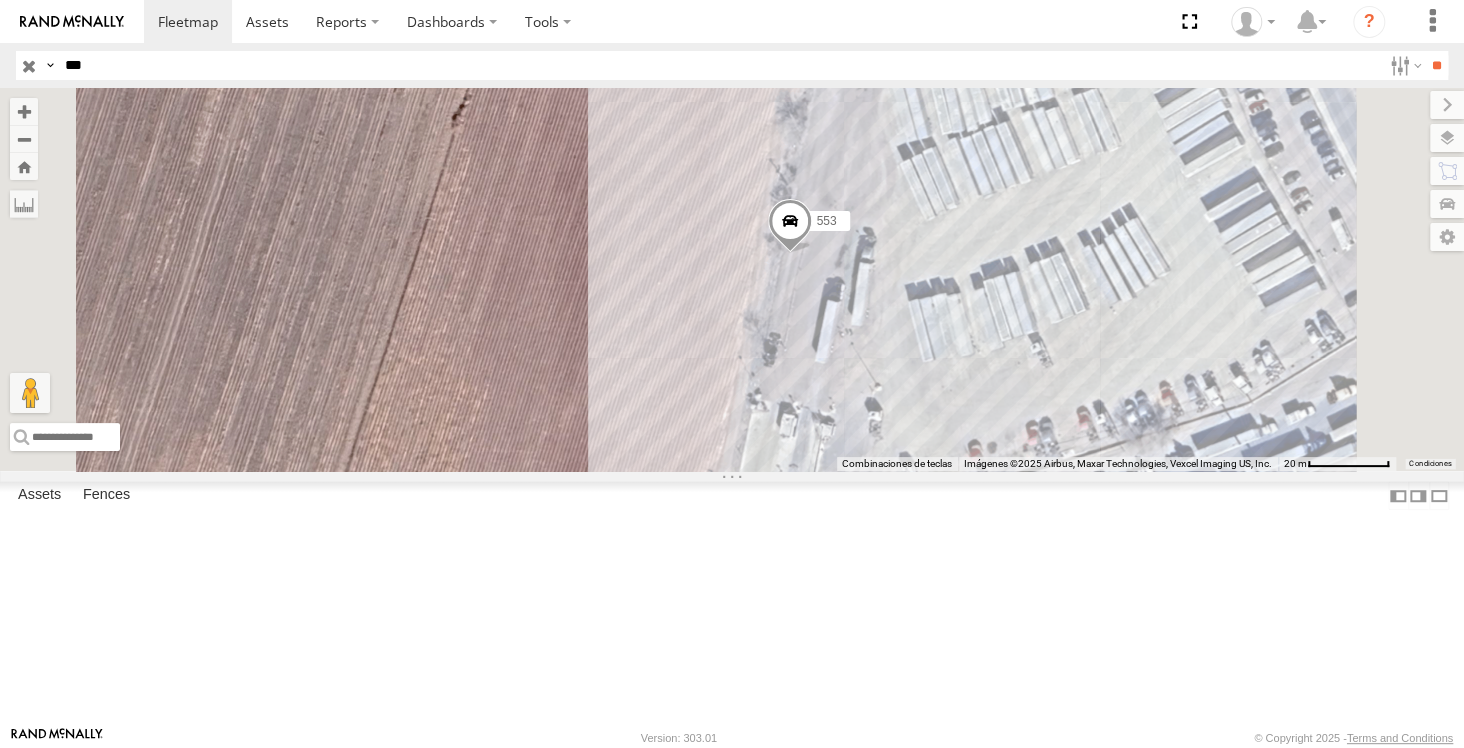 drag, startPoint x: 1000, startPoint y: 444, endPoint x: 915, endPoint y: 393, distance: 99.12618 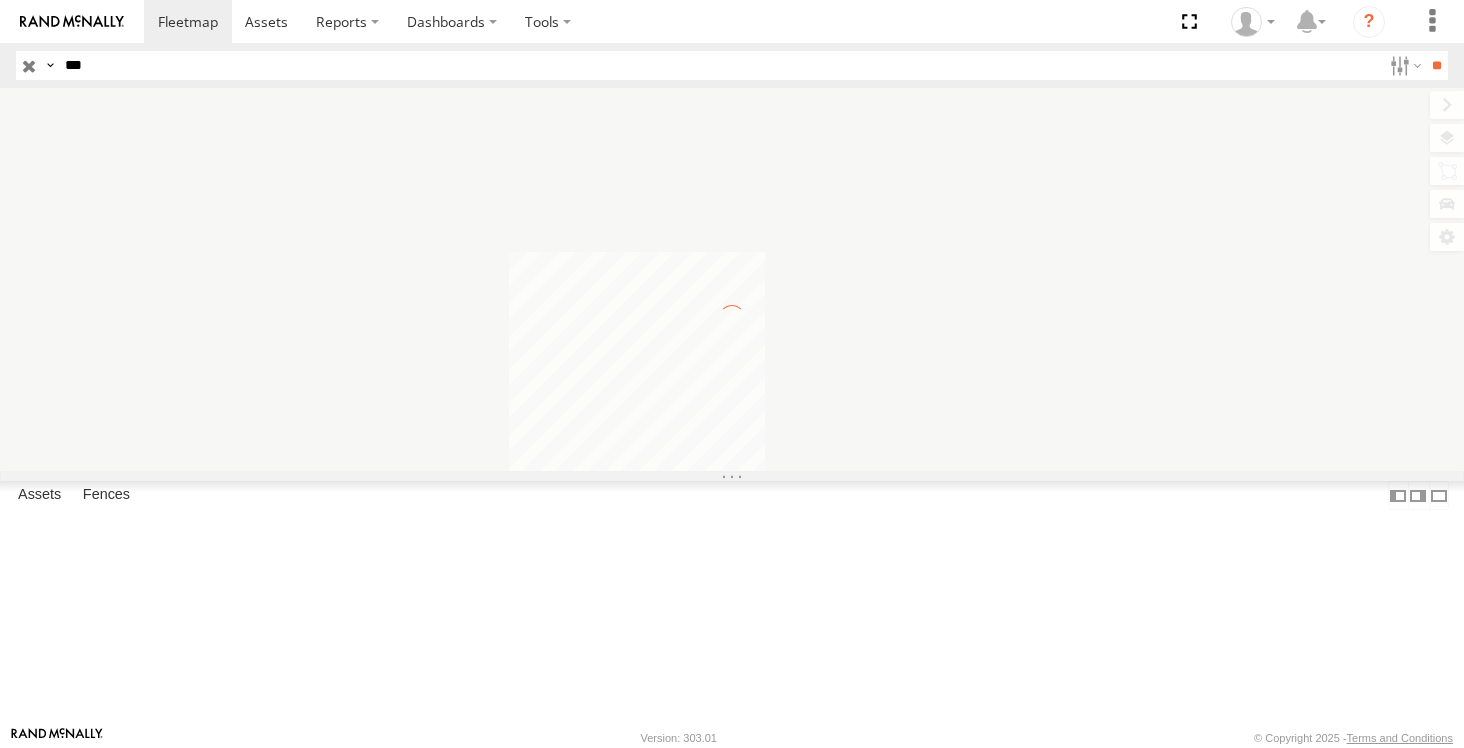 scroll, scrollTop: 0, scrollLeft: 0, axis: both 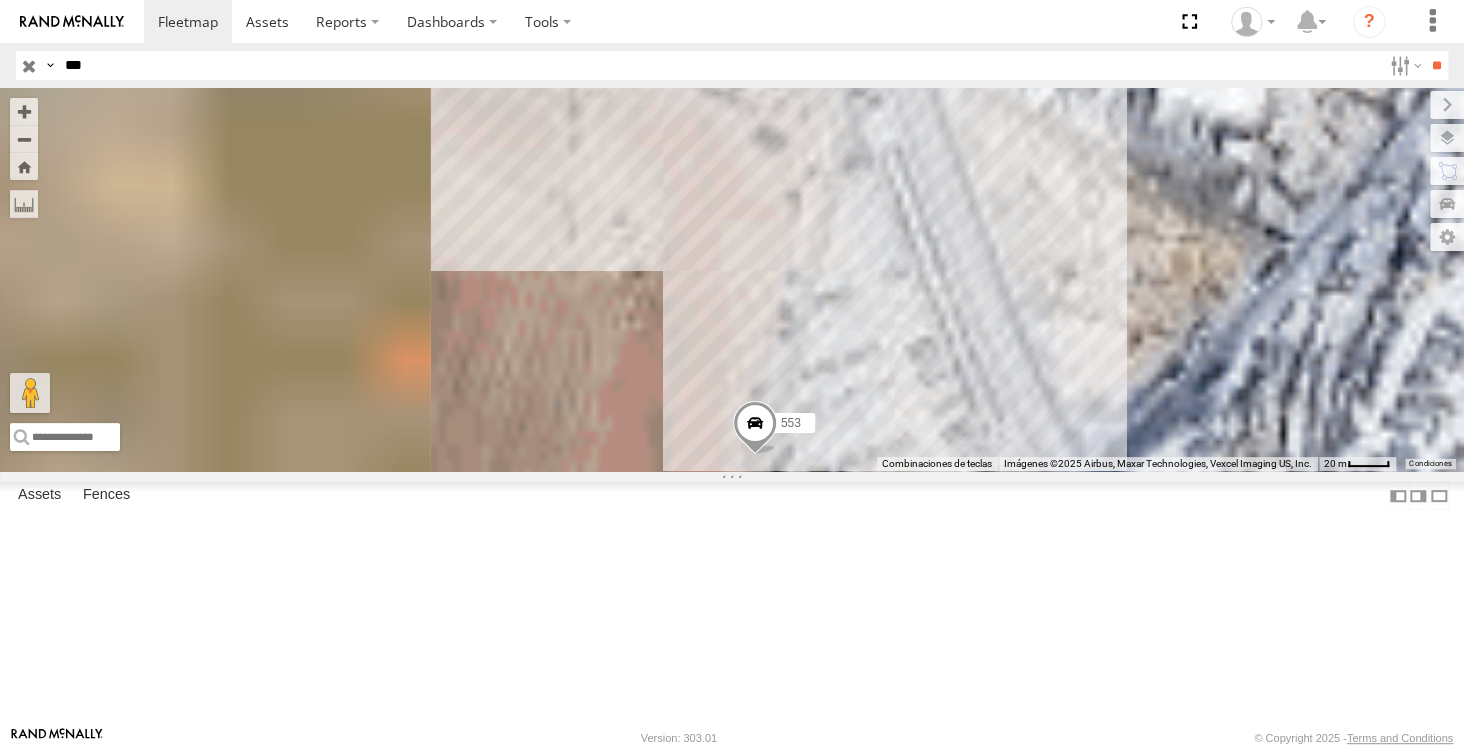 click at bounding box center [755, 428] 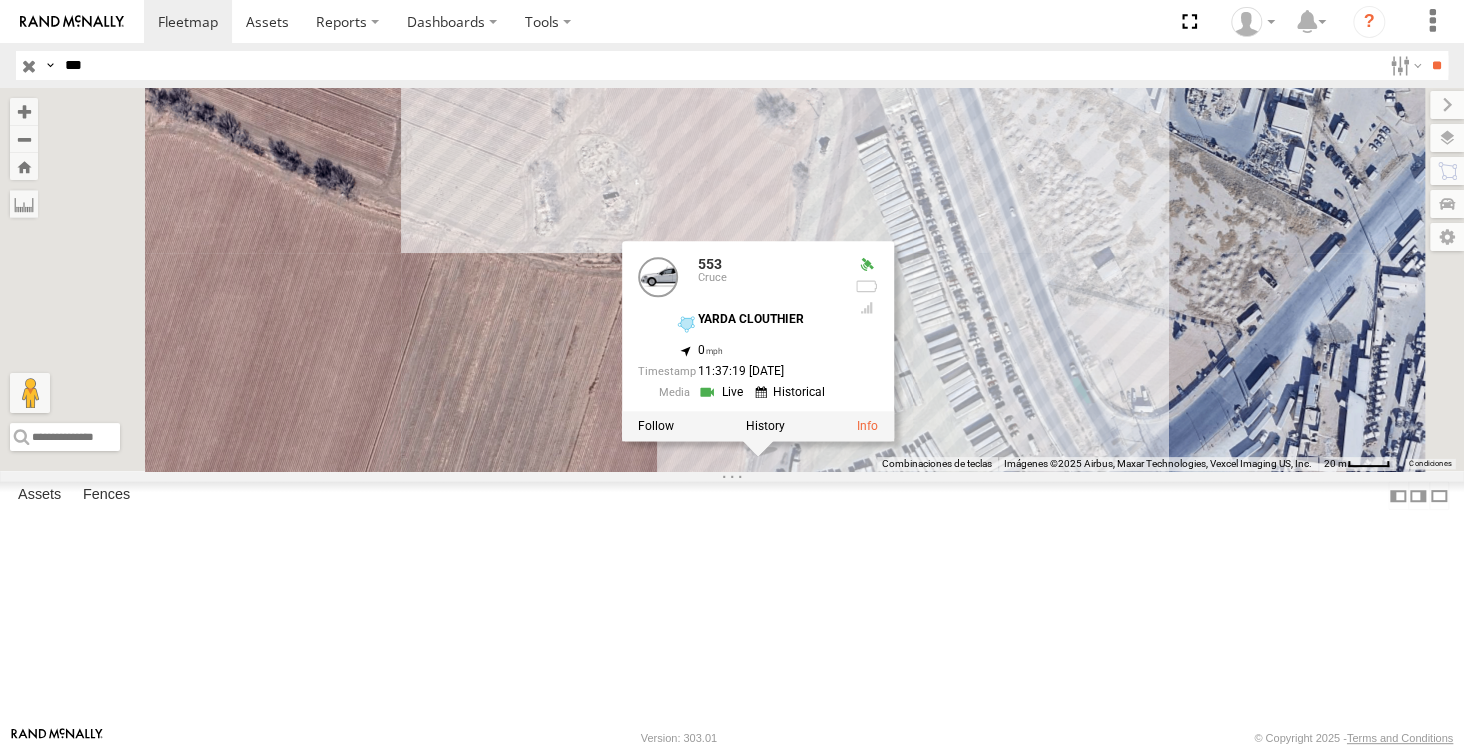 click on "53537 5538 L6678 AN45531 3553 553 553 [GEOGRAPHIC_DATA] [PERSON_NAME] 31.65479 ,  -106.34574 0 11:37:19 [DATE]" at bounding box center (732, 279) 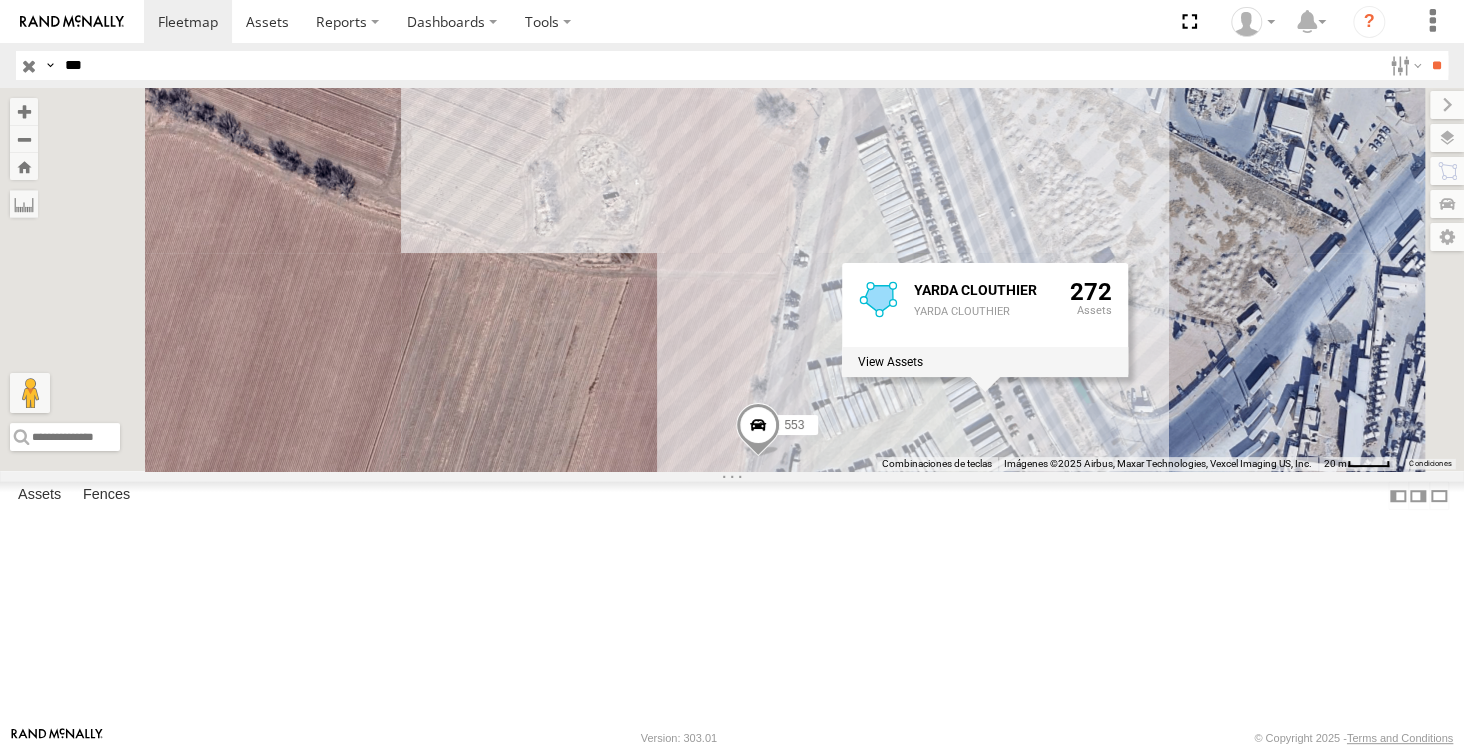 click on "***" at bounding box center [719, 65] 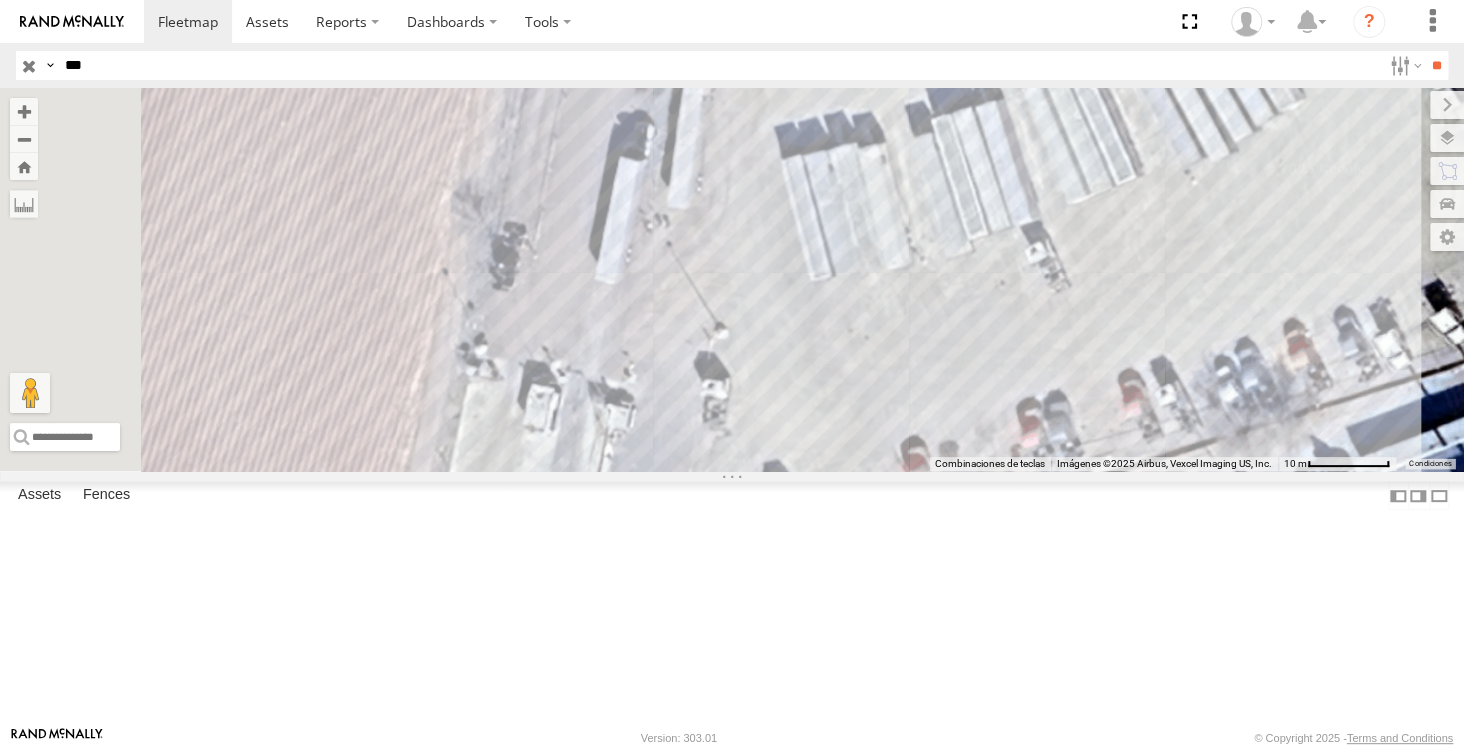 drag, startPoint x: 785, startPoint y: 268, endPoint x: 840, endPoint y: 390, distance: 133.82451 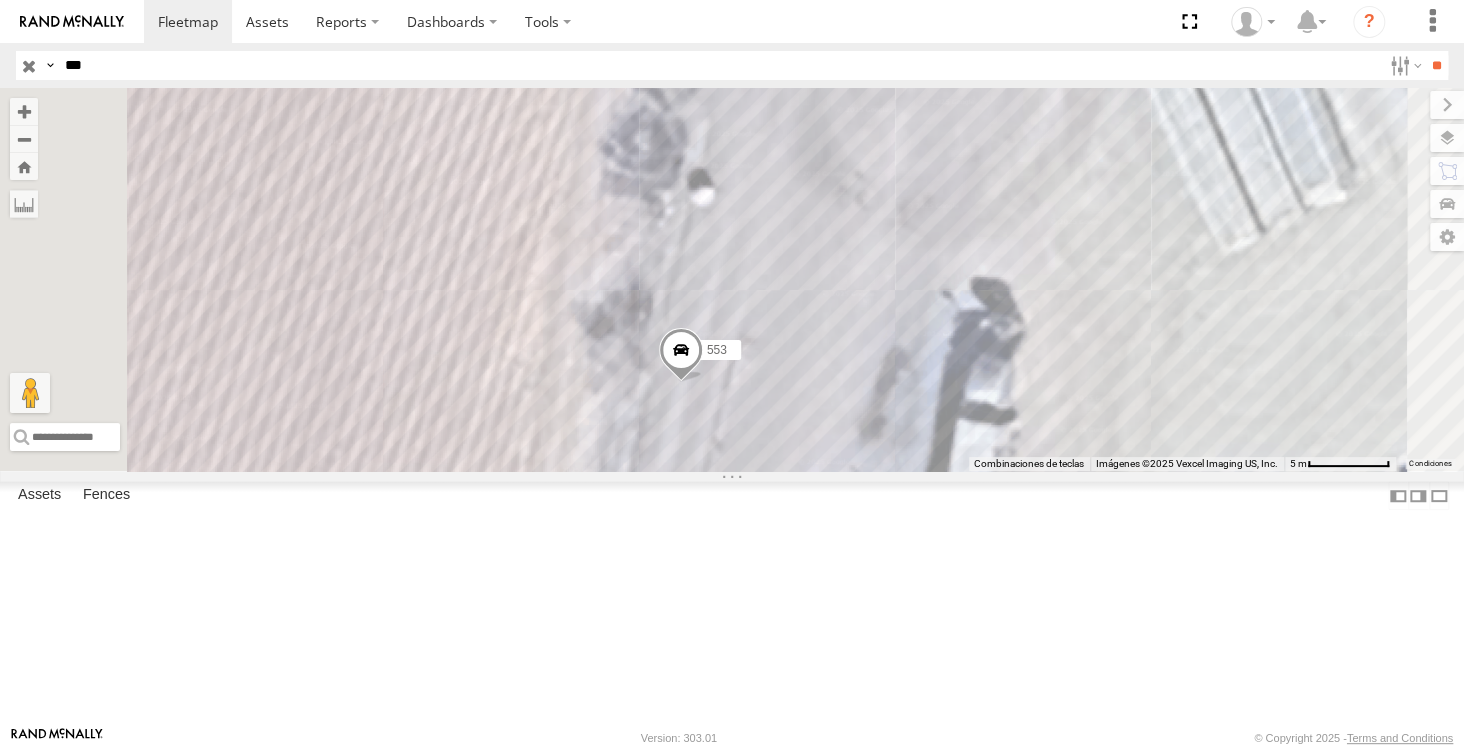 click on "53537 5538 L6678 AN45531 3553 553 YARDA [PERSON_NAME] YARDA [PERSON_NAME] 272" at bounding box center [732, 279] 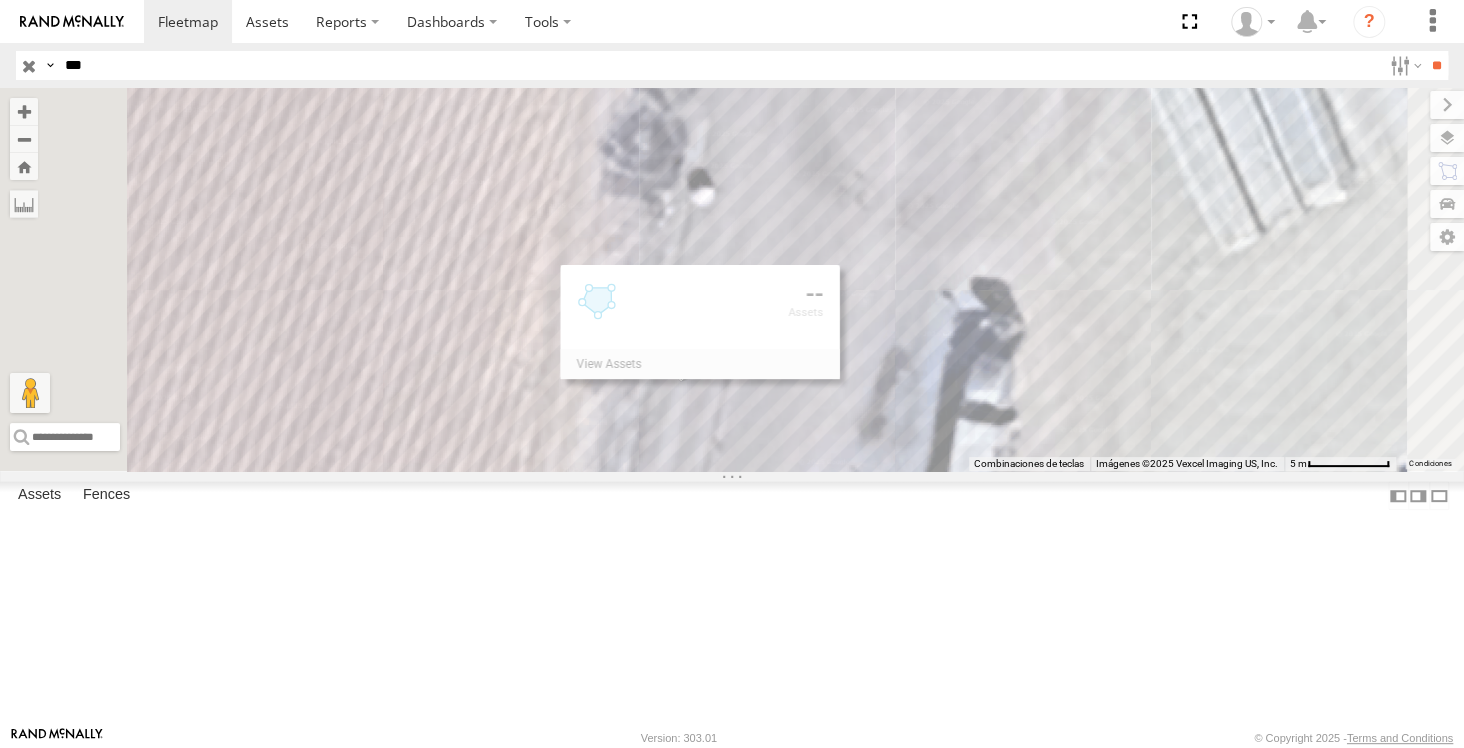drag, startPoint x: 963, startPoint y: 584, endPoint x: 961, endPoint y: 529, distance: 55.03635 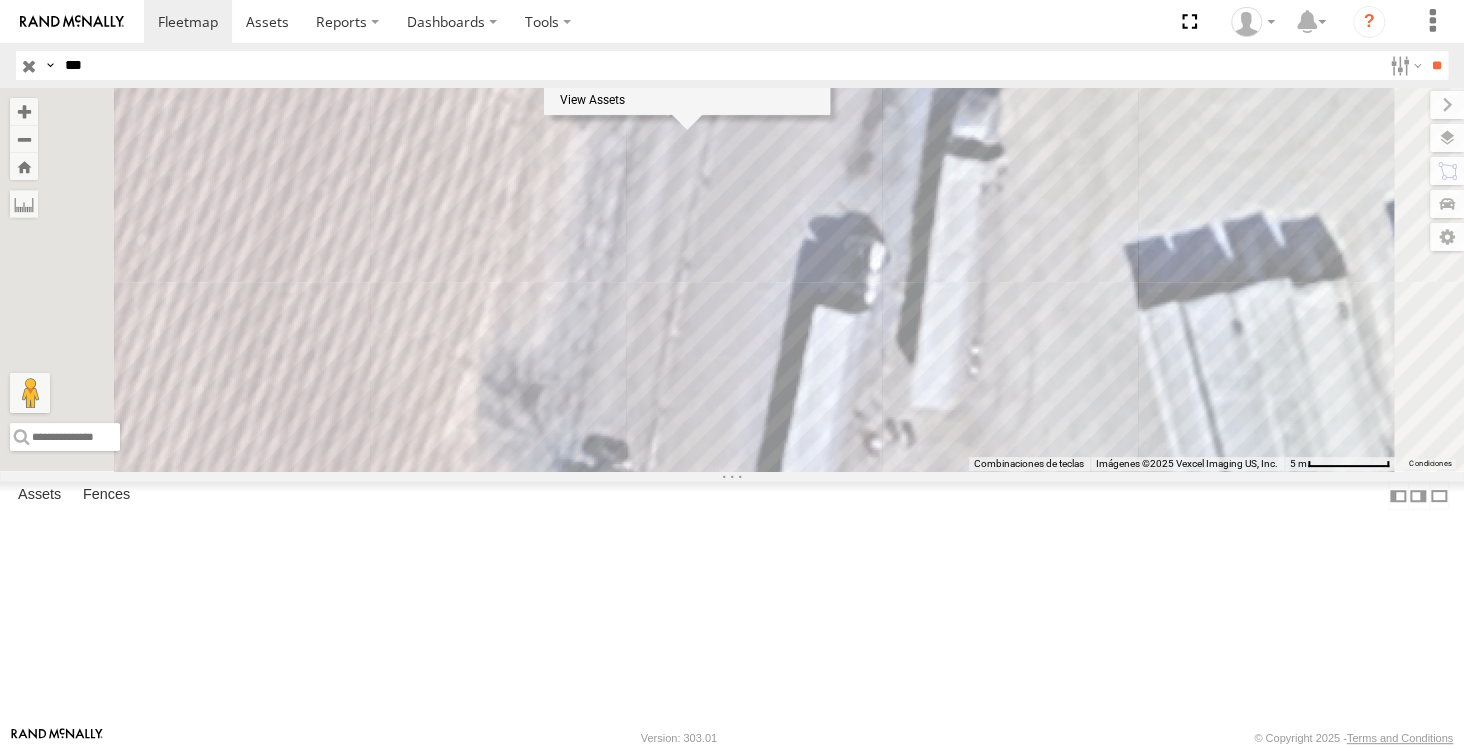 click on "53537 5538 L6678 AN45531 3553 553 YARDA [PERSON_NAME] YARDA [PERSON_NAME] 272" at bounding box center (732, 279) 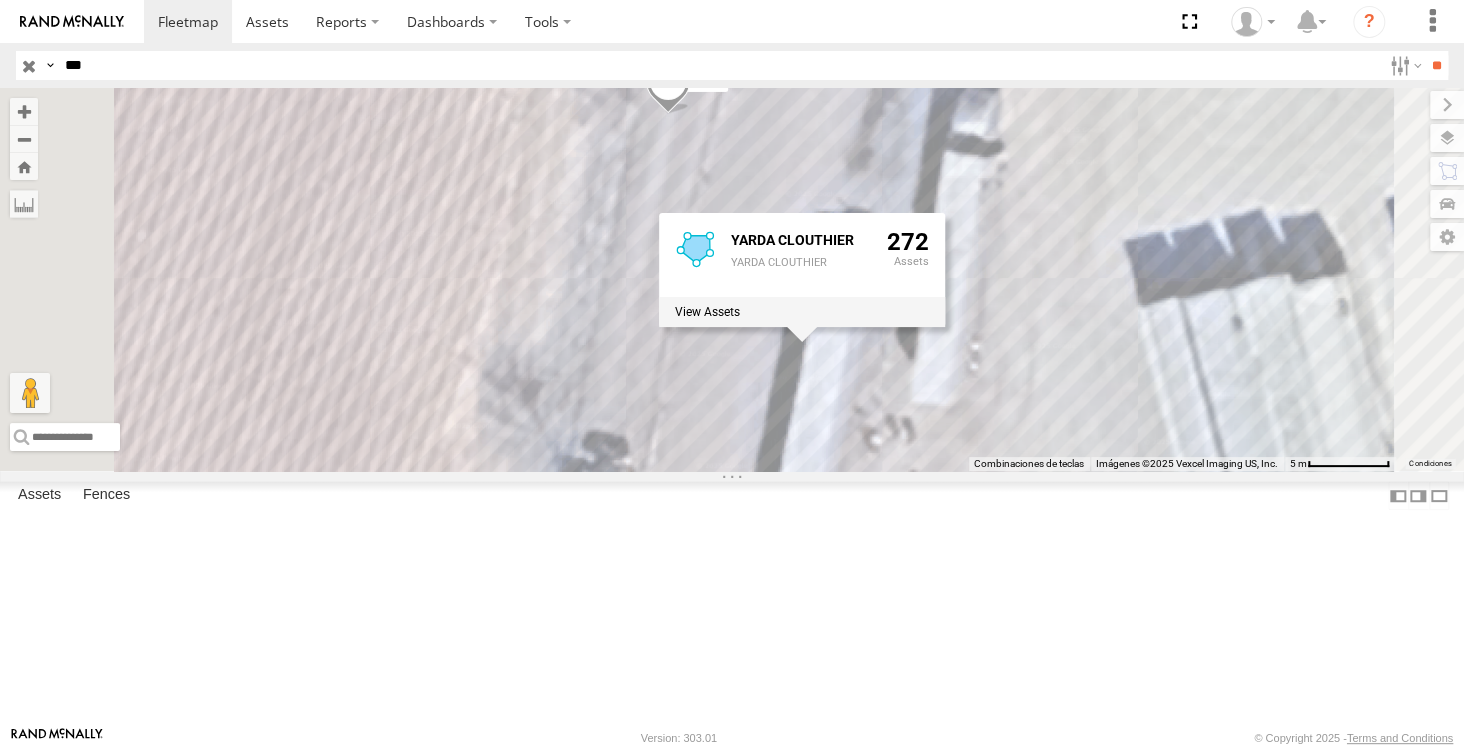 click on "53537 5538 L6678 AN45531 3553 553 YARDA [PERSON_NAME] YARDA [PERSON_NAME] 272" at bounding box center [732, 279] 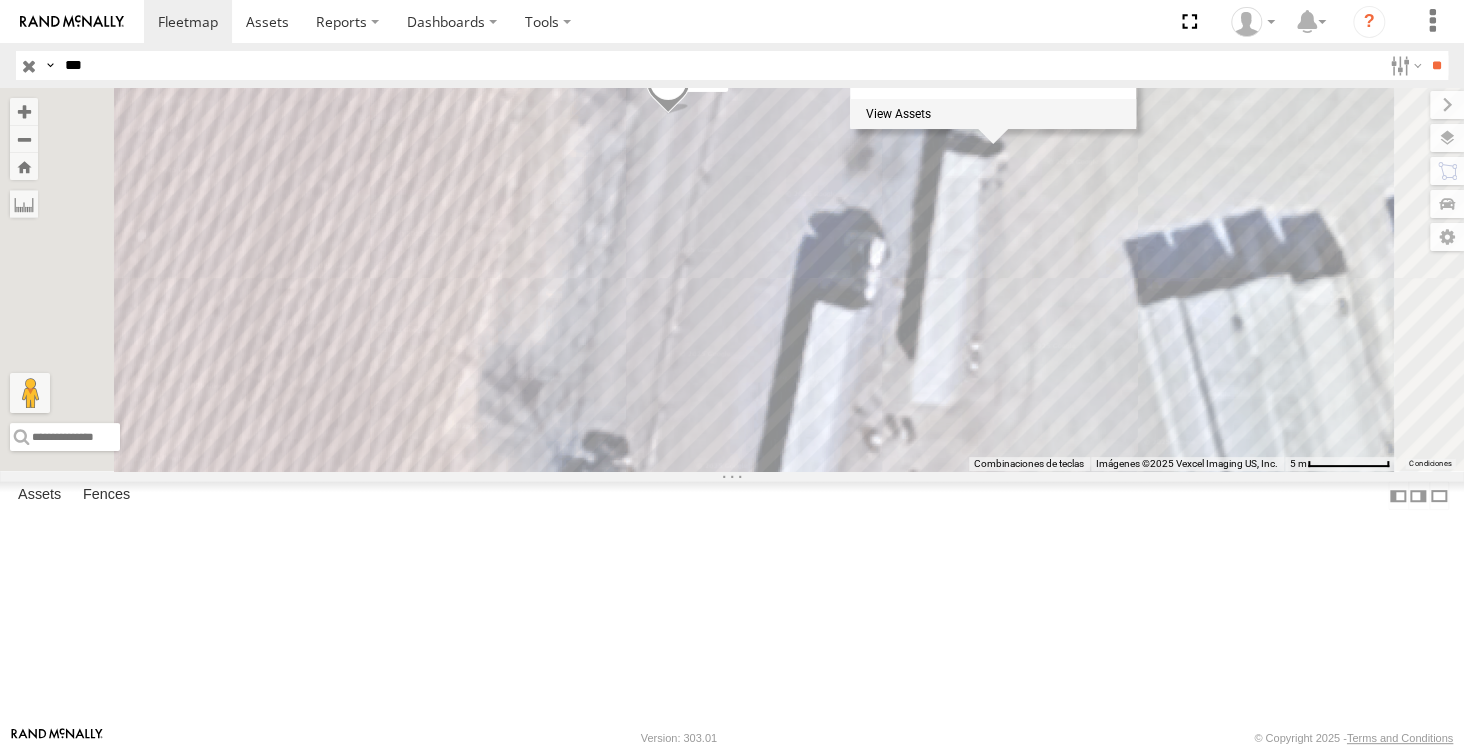 click on "53537 5538 L6678 AN45531 3553 553 YARDA [PERSON_NAME] YARDA [PERSON_NAME] 272" at bounding box center [732, 279] 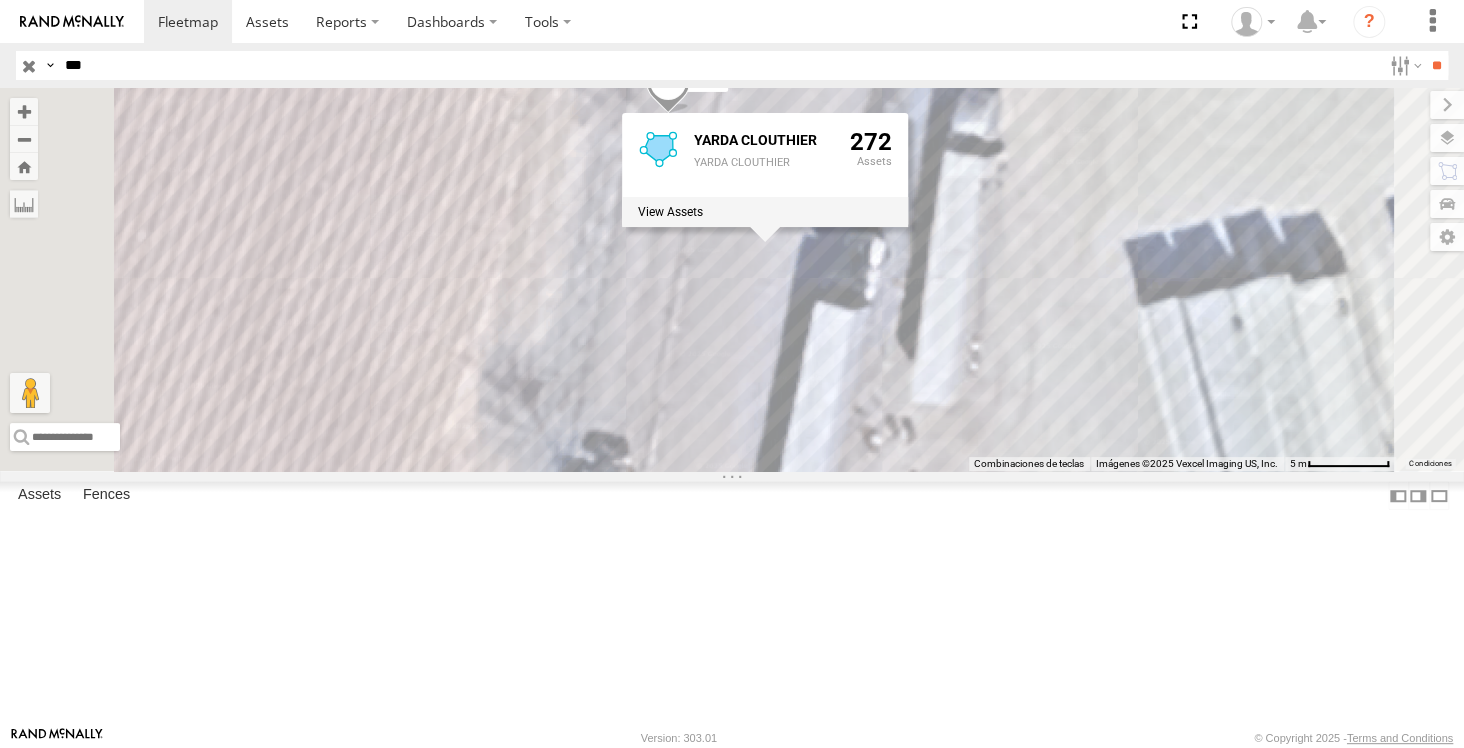 click on "53537 5538 L6678 AN45531 3553 553 YARDA [PERSON_NAME] YARDA [PERSON_NAME] 272" at bounding box center [732, 279] 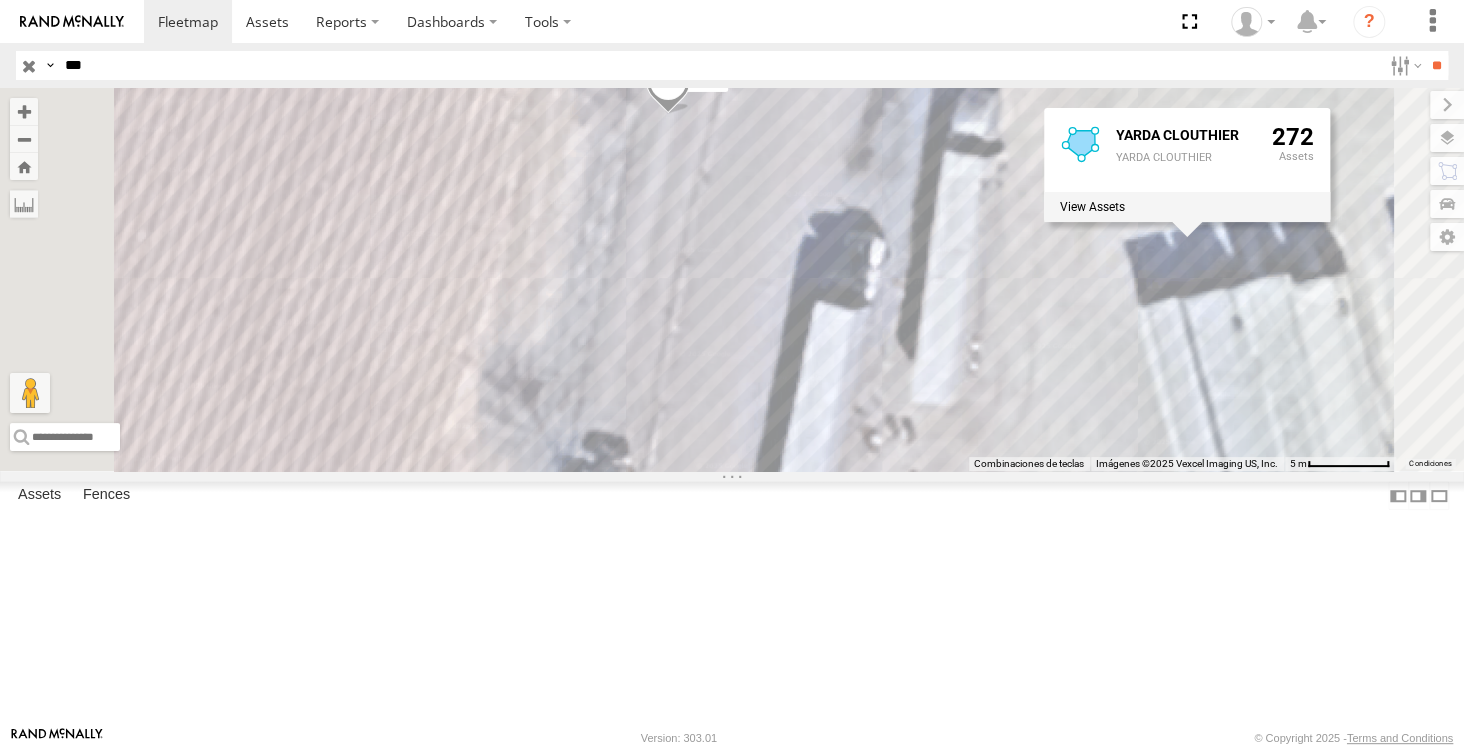 click on "53537 5538 L6678 AN45531 3553 553 YARDA [PERSON_NAME] YARDA [PERSON_NAME] 272" at bounding box center [732, 279] 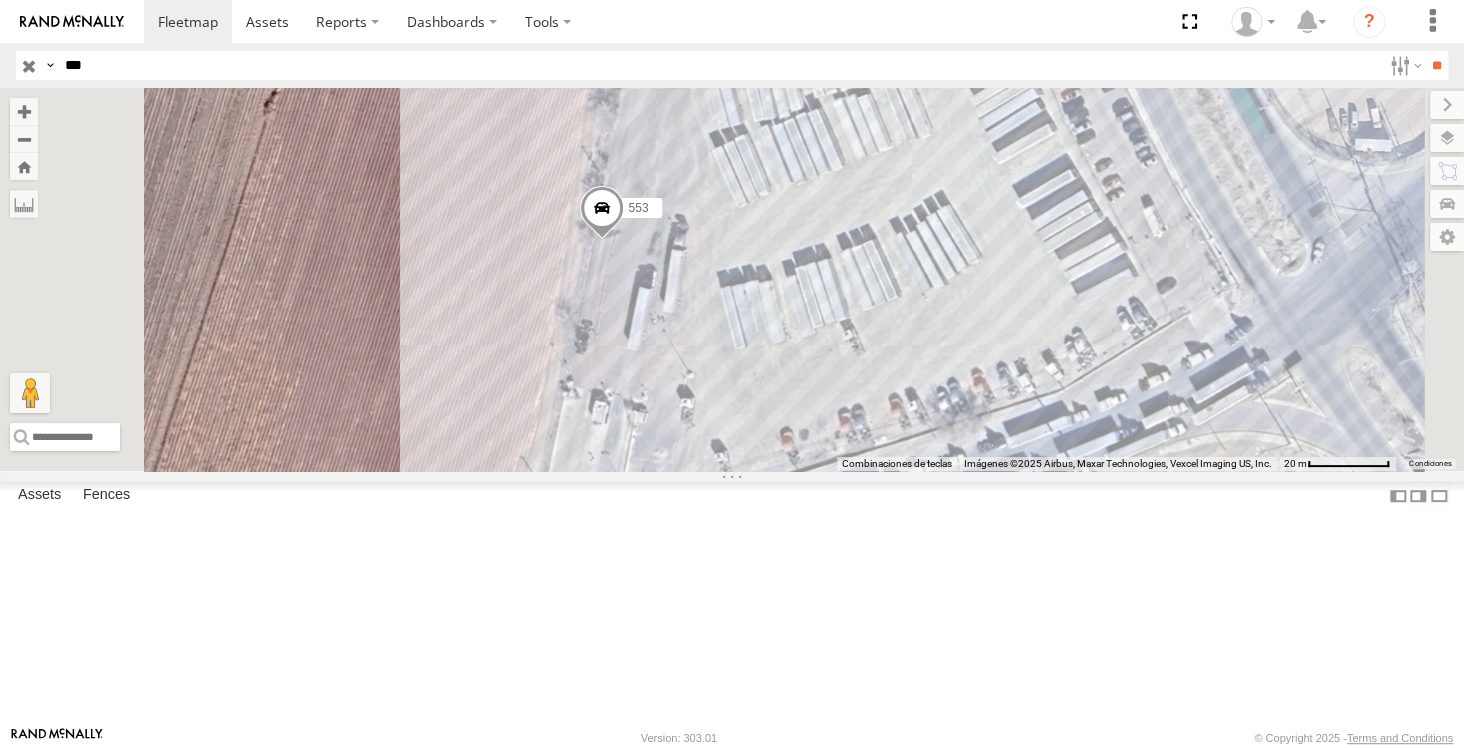 drag, startPoint x: 1043, startPoint y: 441, endPoint x: 963, endPoint y: 379, distance: 101.21265 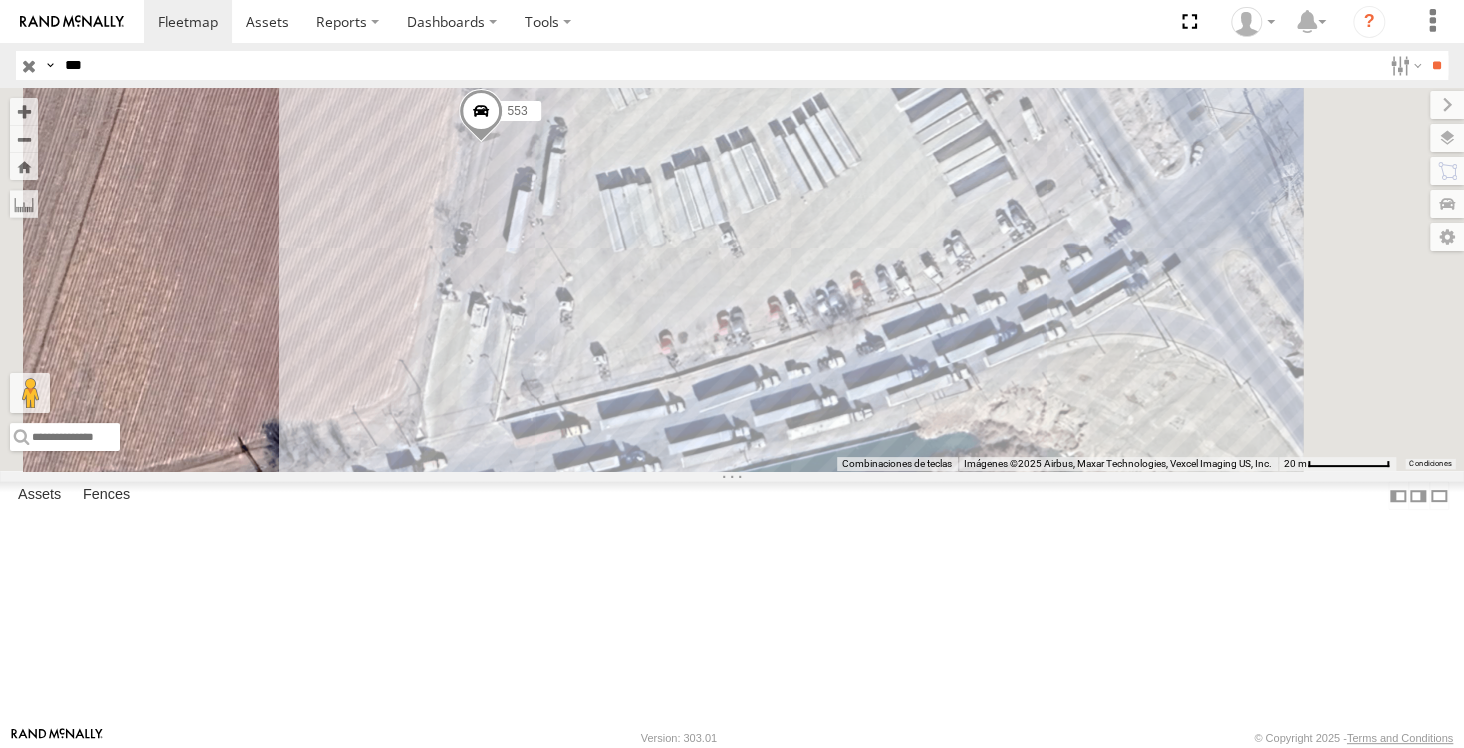 drag, startPoint x: 763, startPoint y: 298, endPoint x: 834, endPoint y: 337, distance: 81.00617 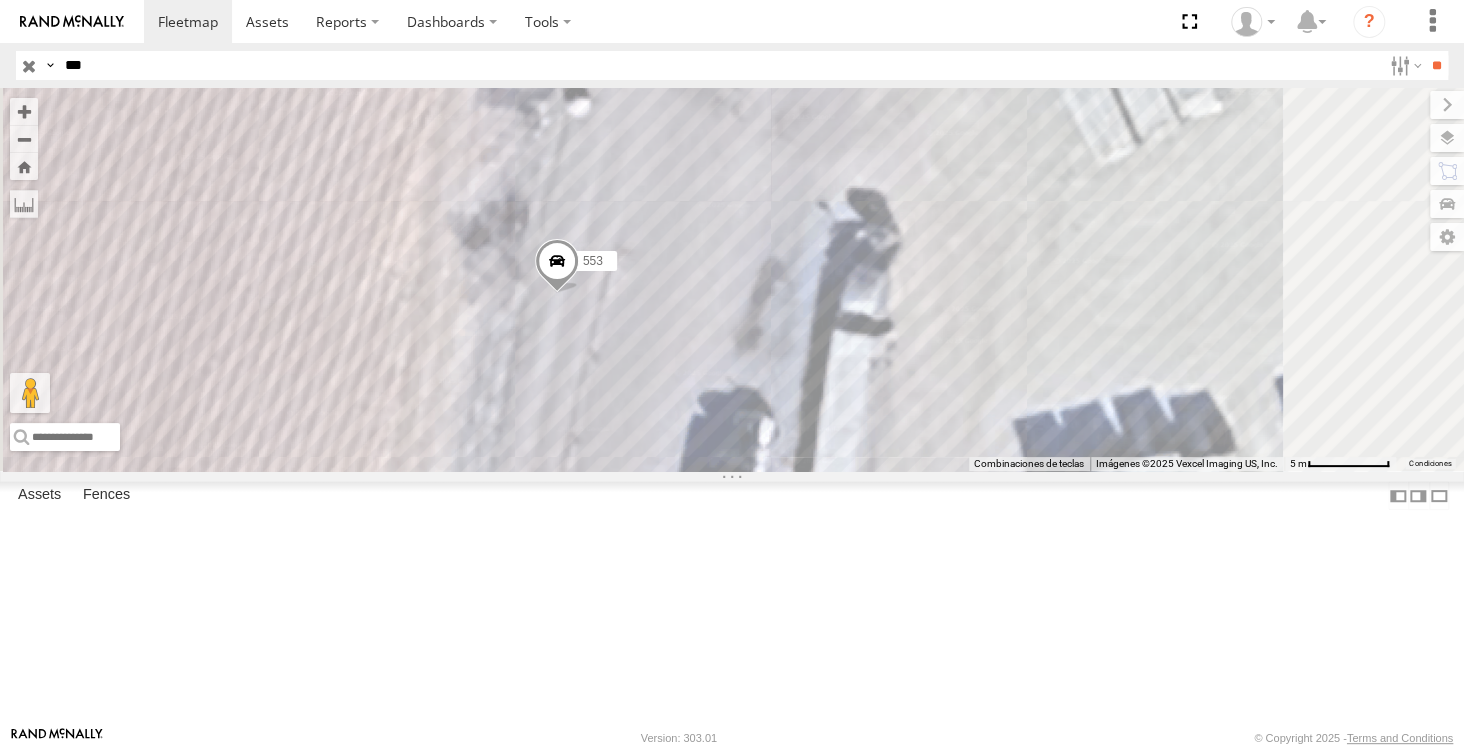 click at bounding box center [557, 266] 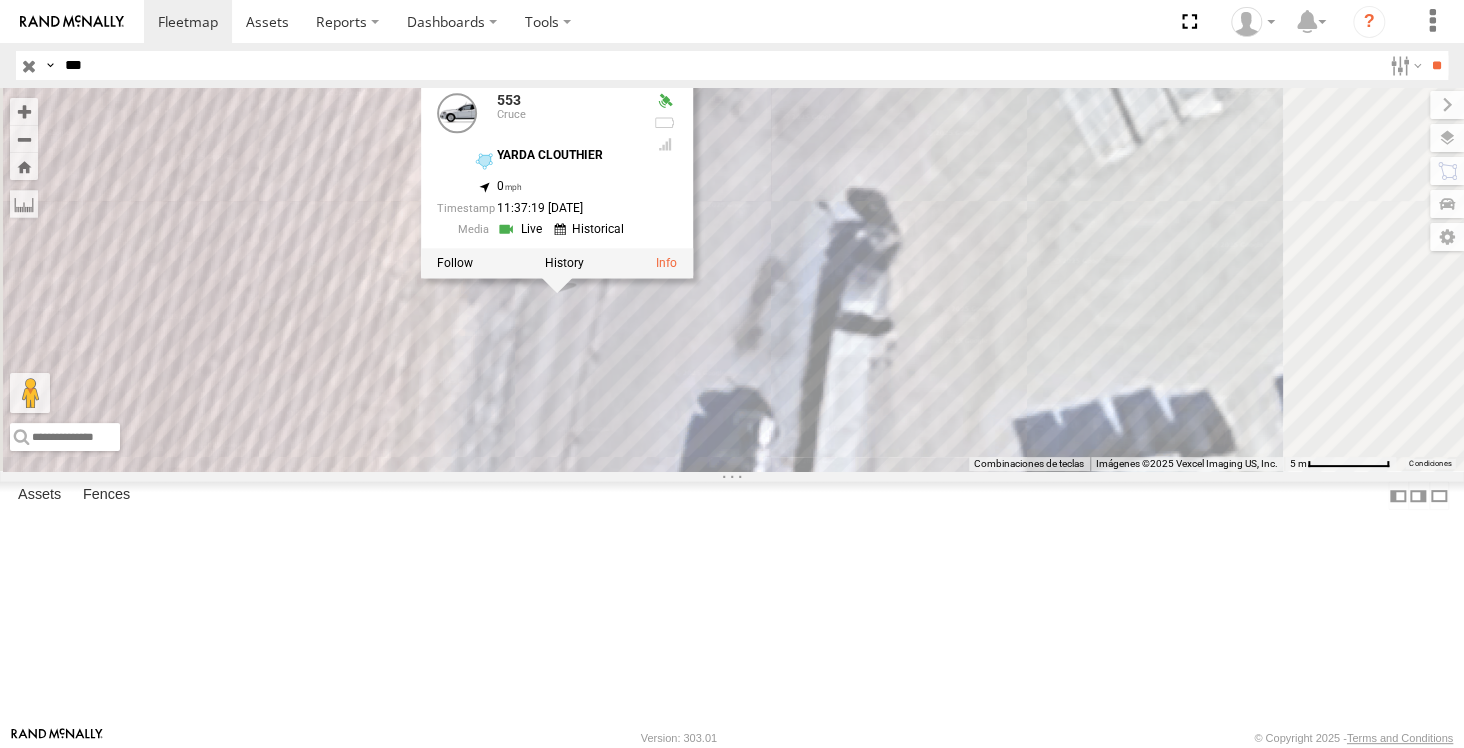 click on "***" at bounding box center (719, 65) 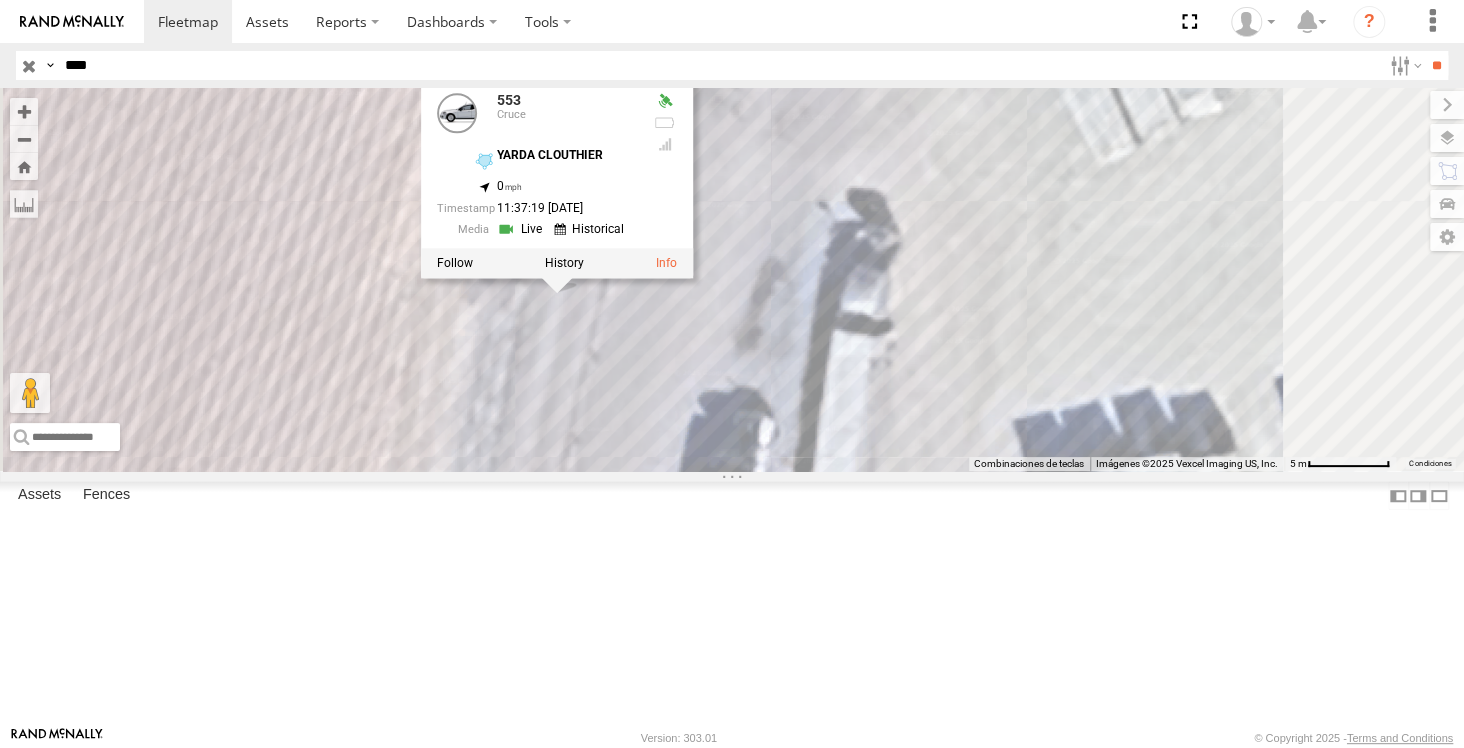 click on "**" at bounding box center [1436, 65] 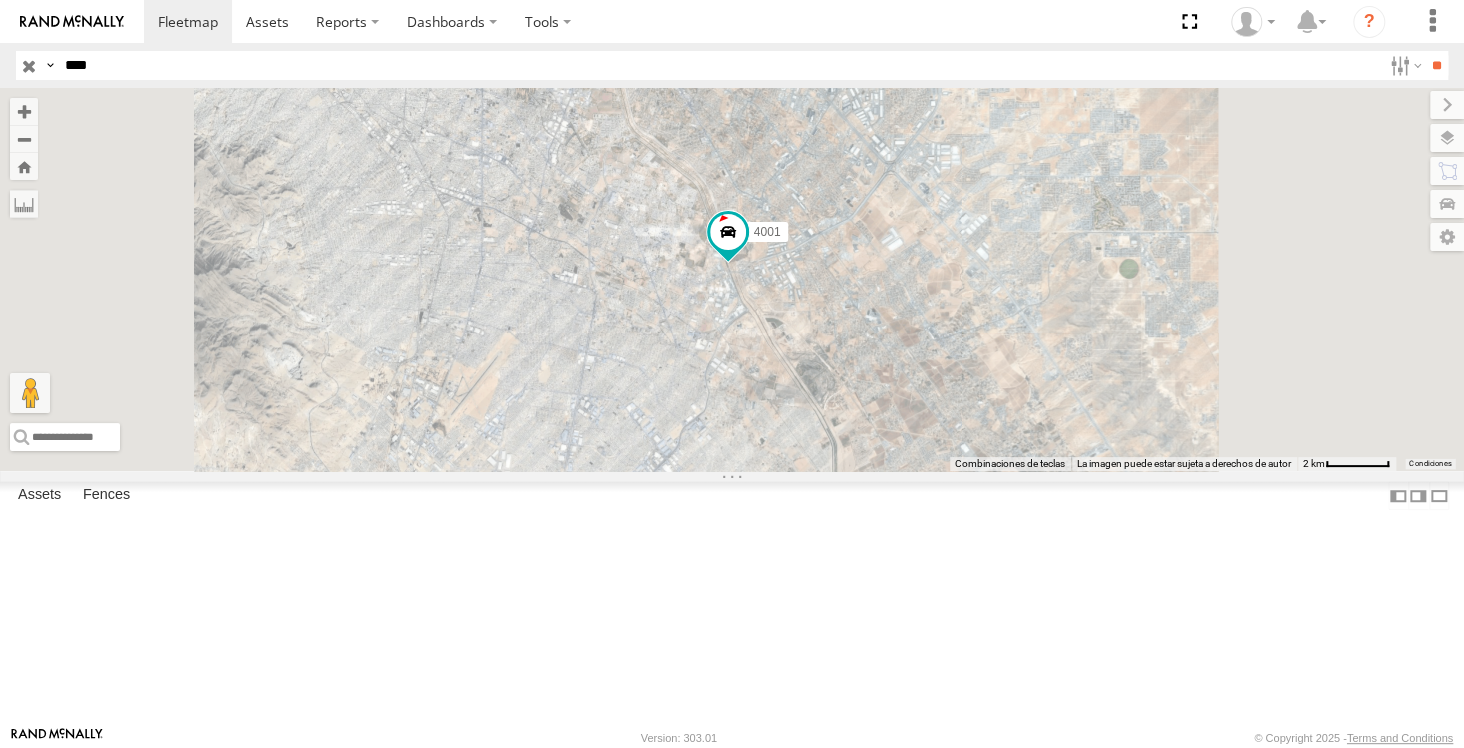click on "Search Query
Asset ID
Asset Label
Registration
Manufacturer
Model
VIN
Job ID GE" at bounding box center (732, 65) 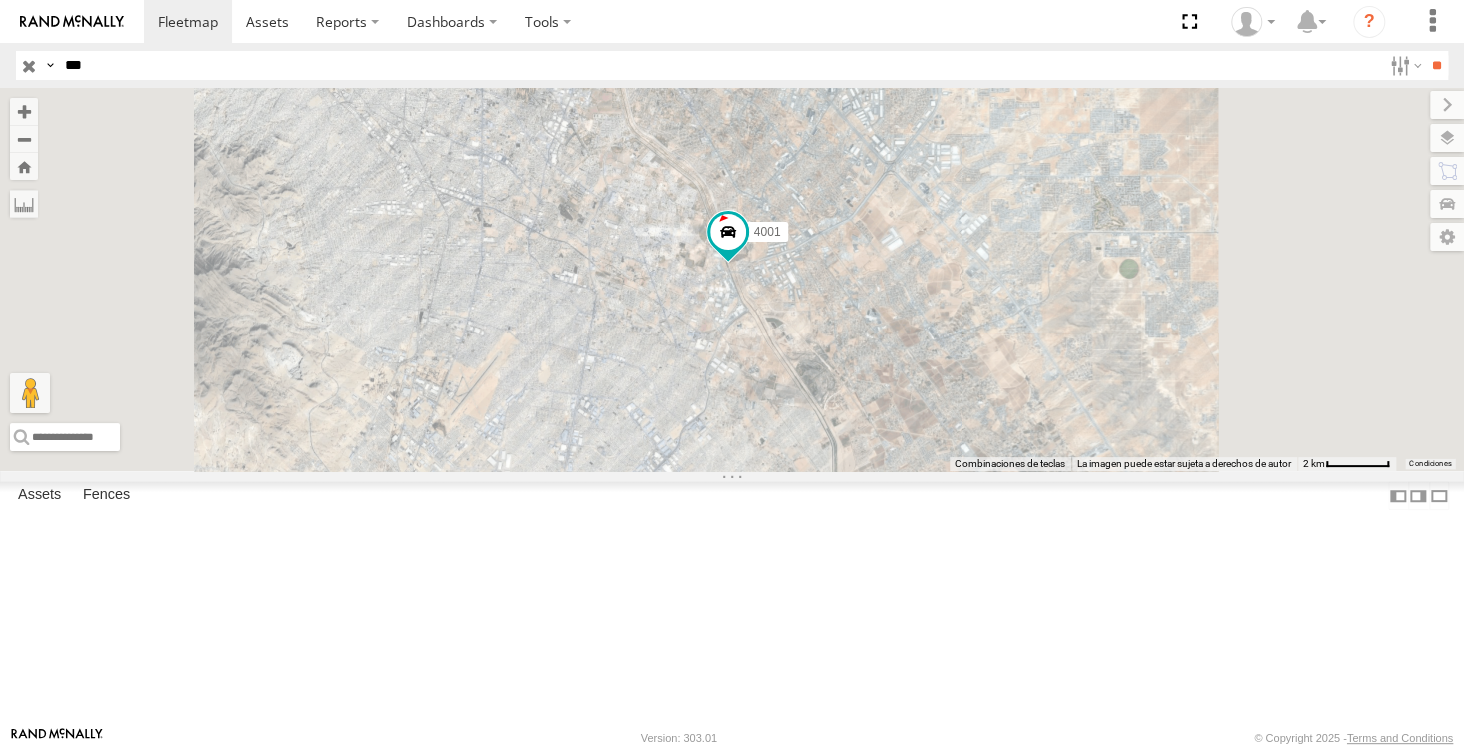 type on "***" 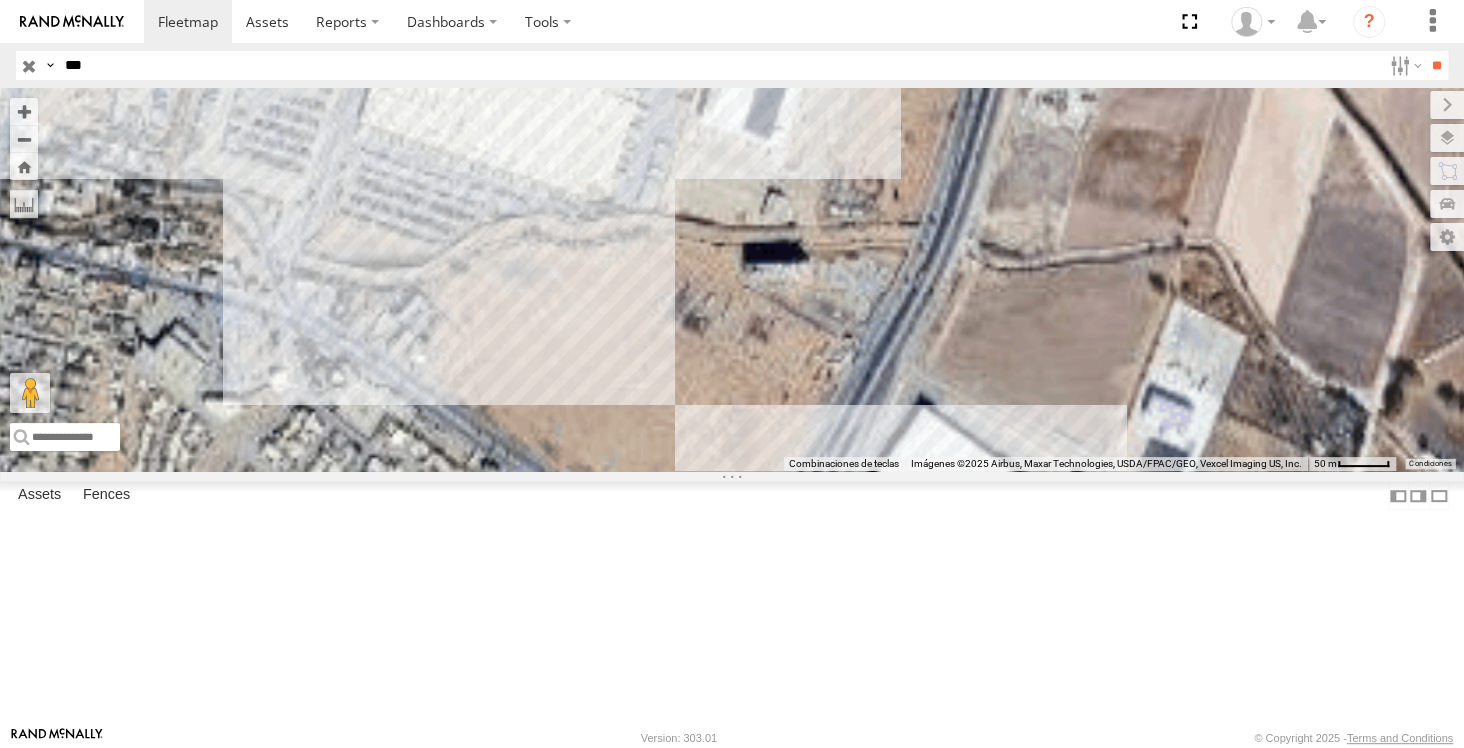 drag, startPoint x: 1100, startPoint y: 307, endPoint x: 1000, endPoint y: 667, distance: 373.63083 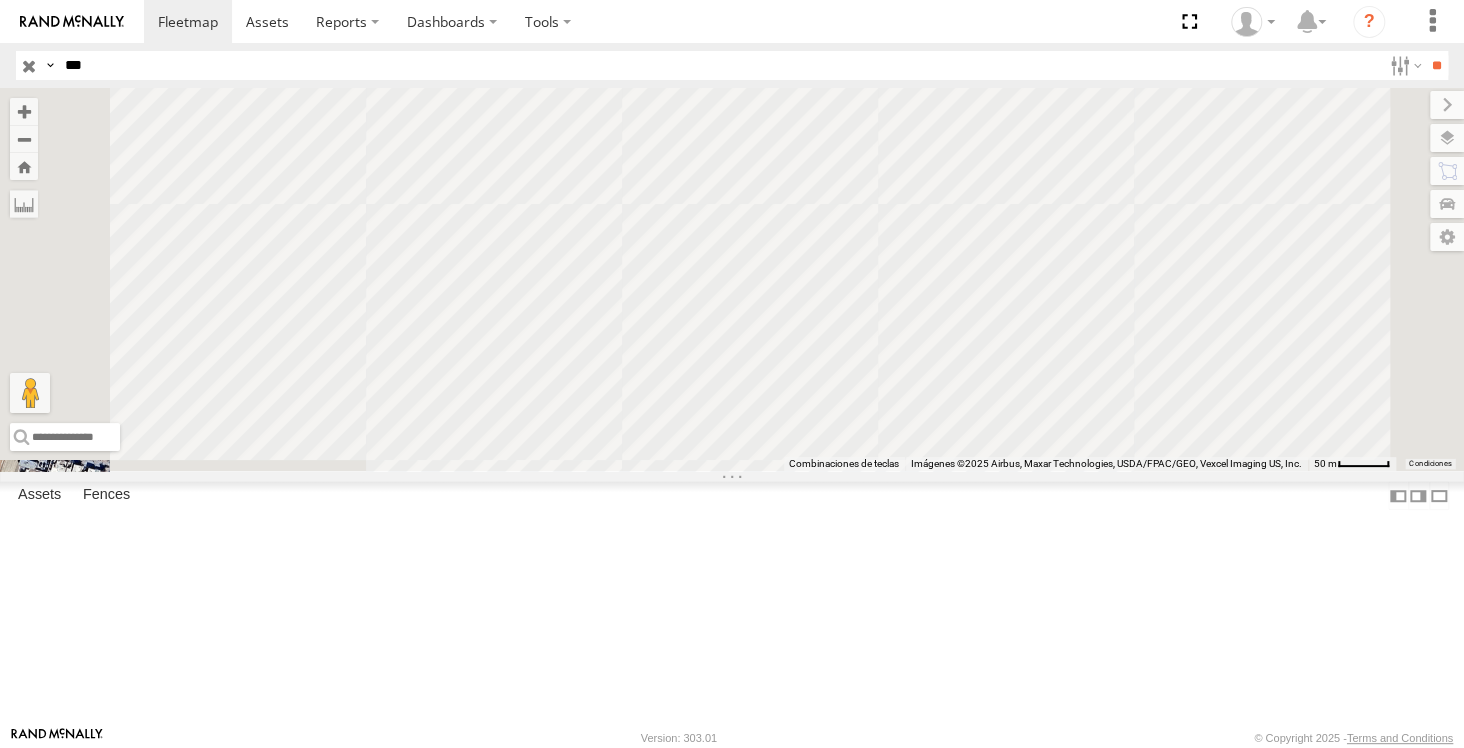 drag, startPoint x: 995, startPoint y: 527, endPoint x: 1040, endPoint y: 400, distance: 134.73679 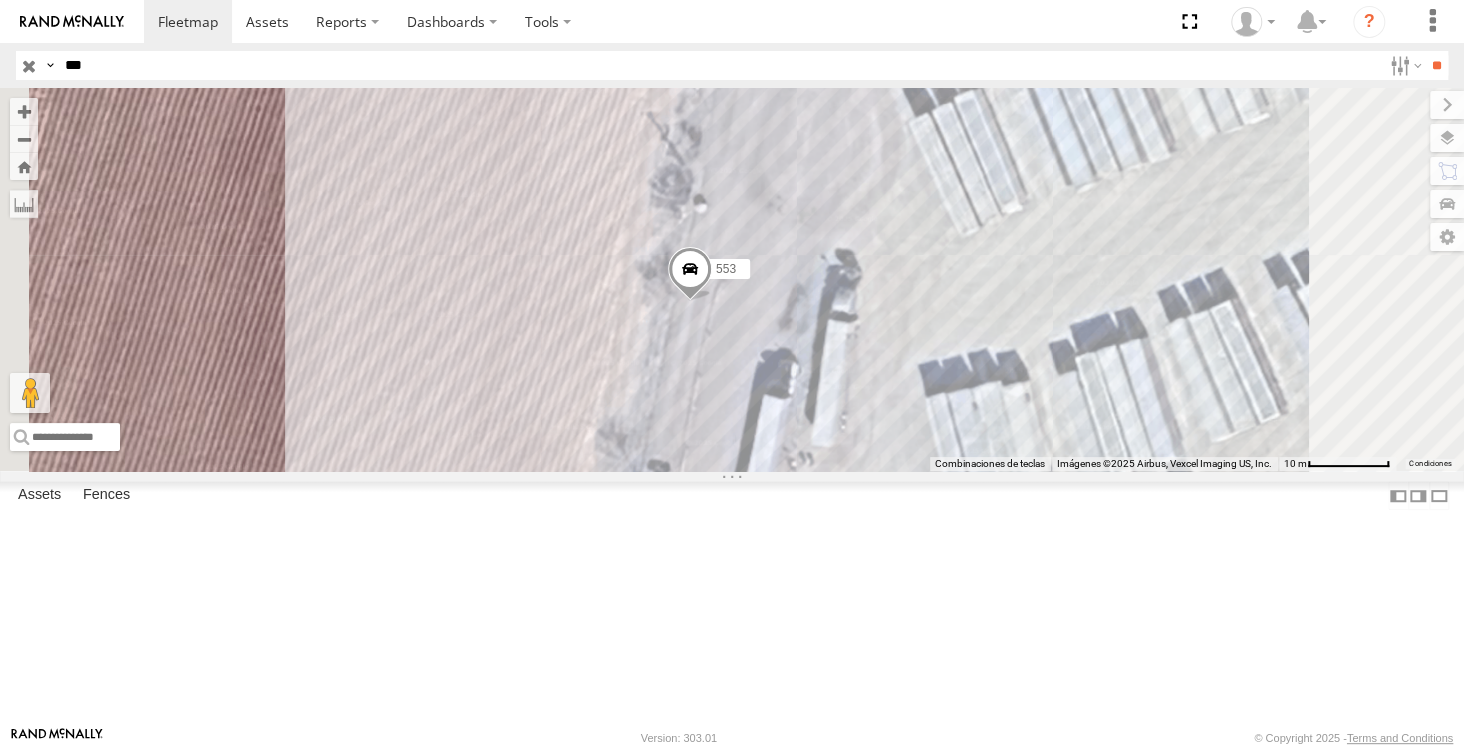 click at bounding box center (690, 274) 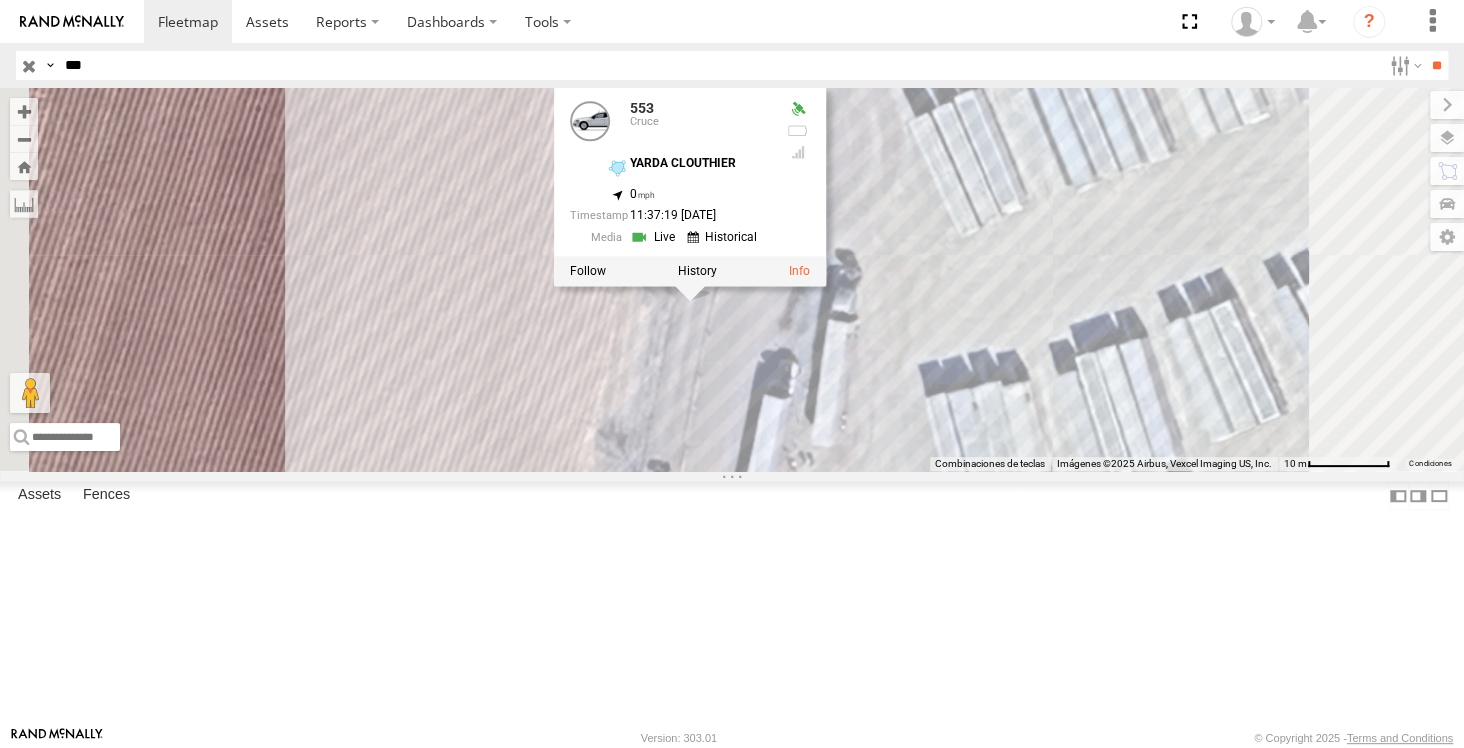 click on "53537 L6678 AN45531 3553 5538 553 553 [GEOGRAPHIC_DATA] [PERSON_NAME] 31.65479 ,  -106.34574 0 11:37:19 [DATE]" at bounding box center [732, 279] 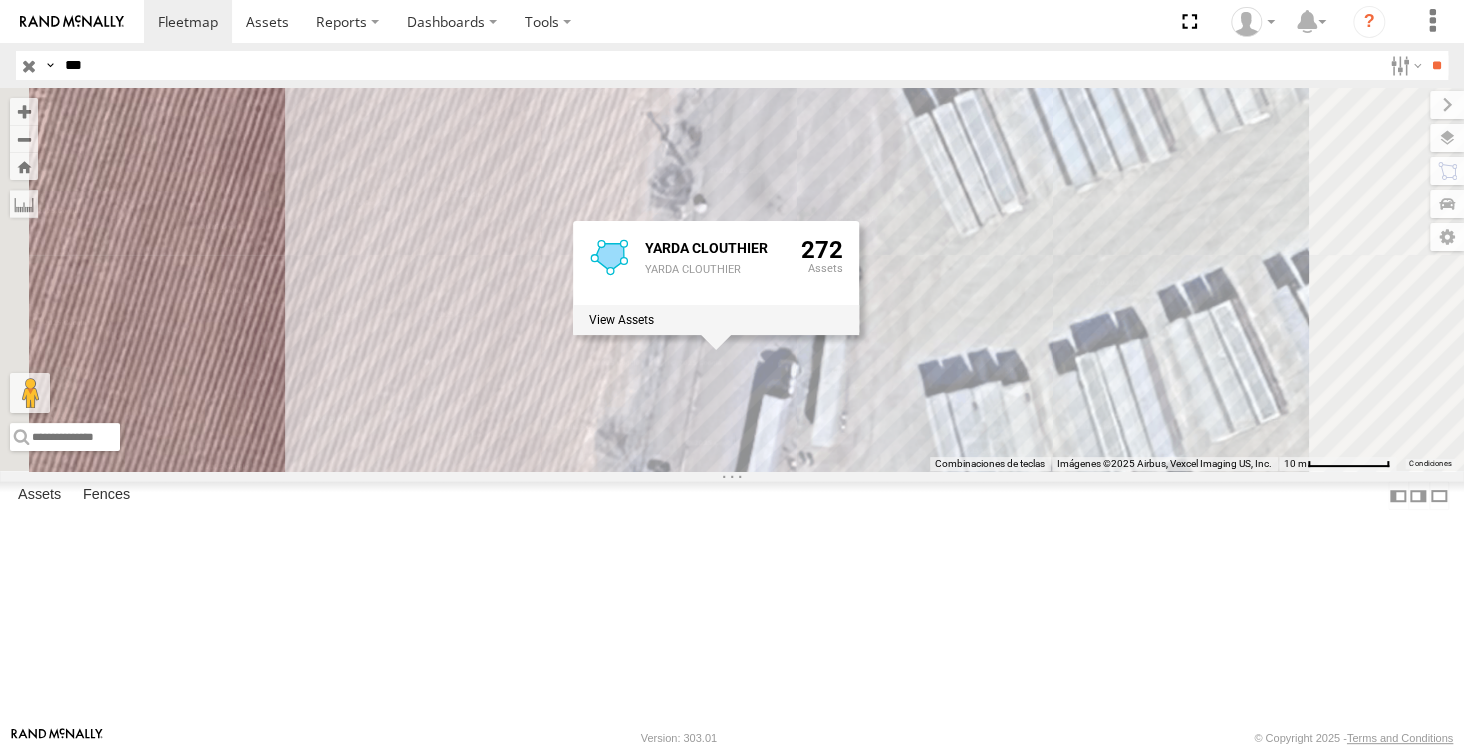 click on "53537 L6678 AN45531 3553 5538 553 YARDA [PERSON_NAME] YARDA [PERSON_NAME] 272" at bounding box center [732, 279] 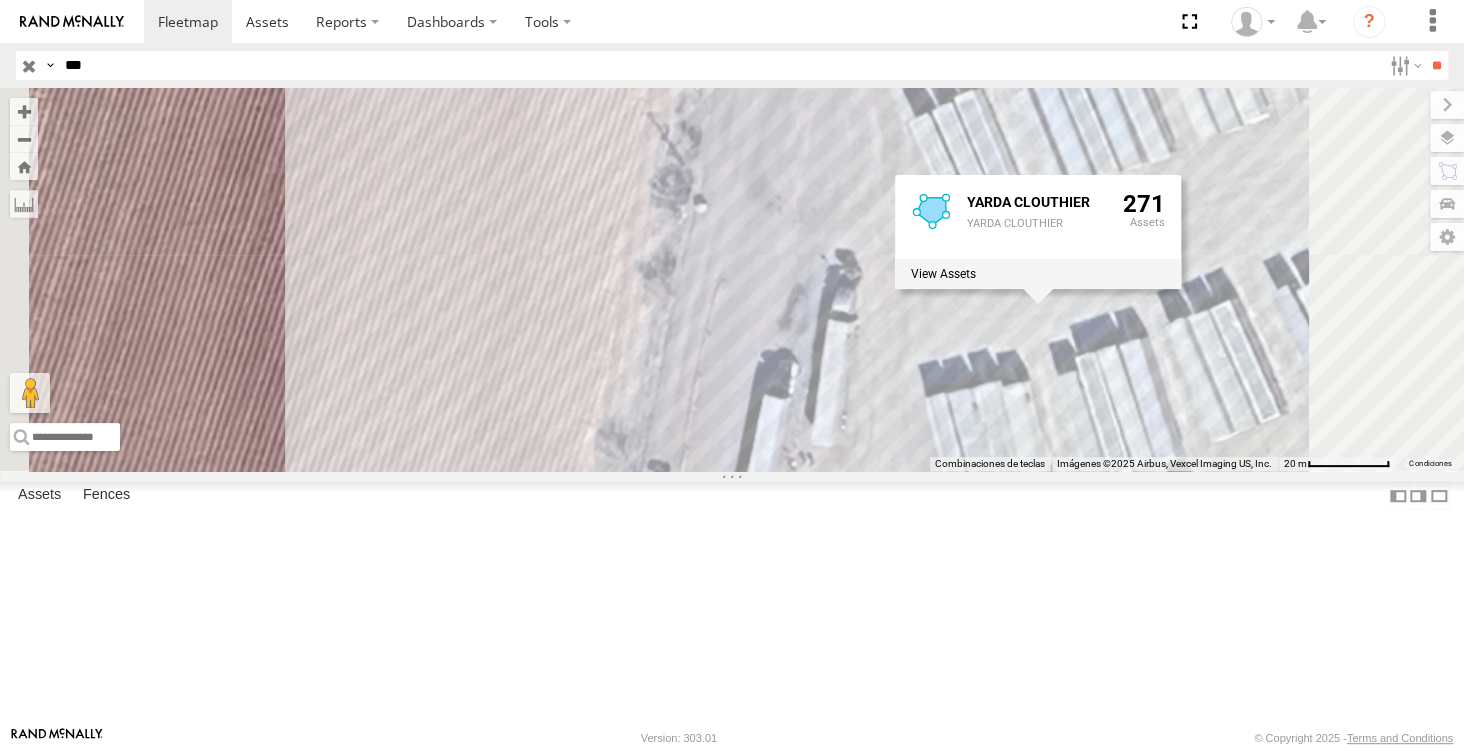 click on "53537 L6678 AN45531 3553 5538 553 YARDA [PERSON_NAME] YARDA [PERSON_NAME] 271" at bounding box center [732, 279] 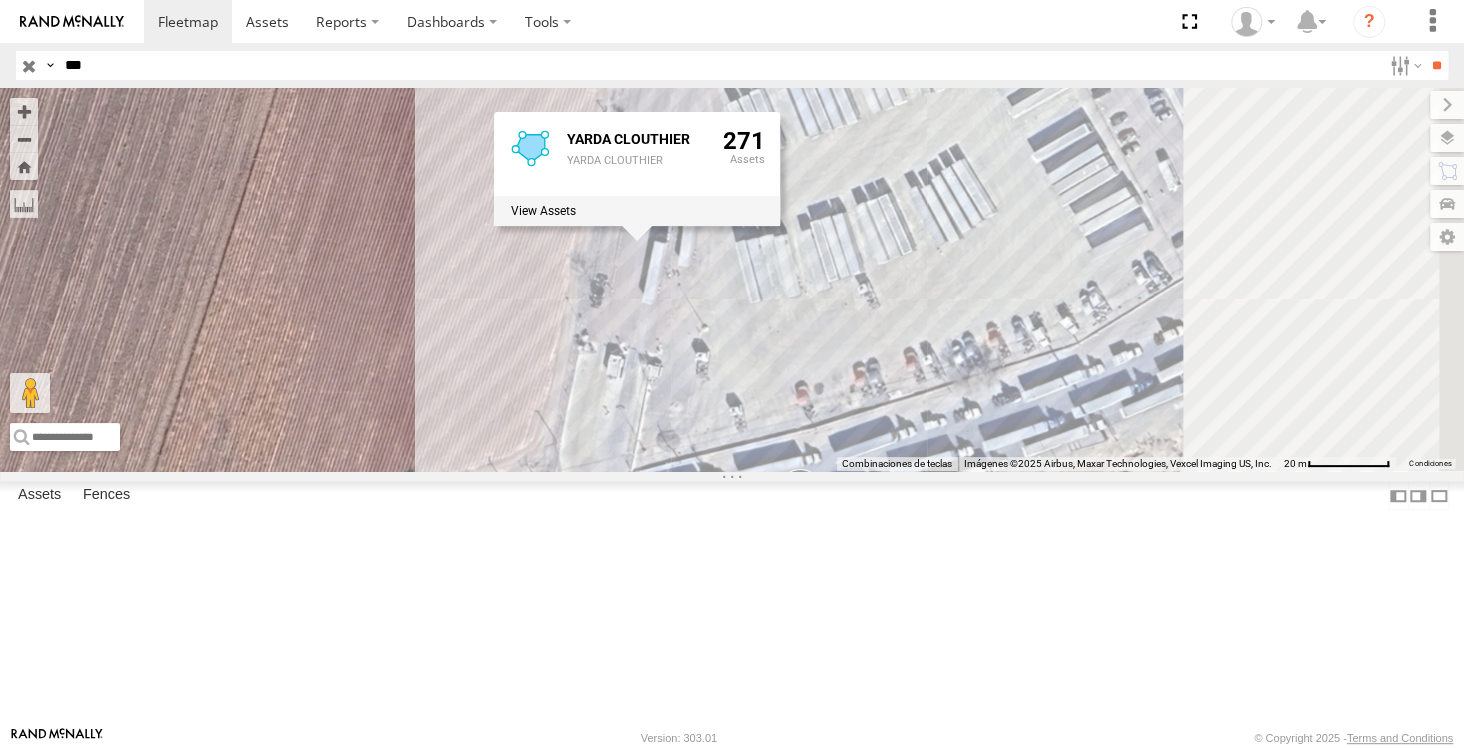 drag, startPoint x: 1013, startPoint y: 673, endPoint x: 854, endPoint y: 391, distance: 323.736 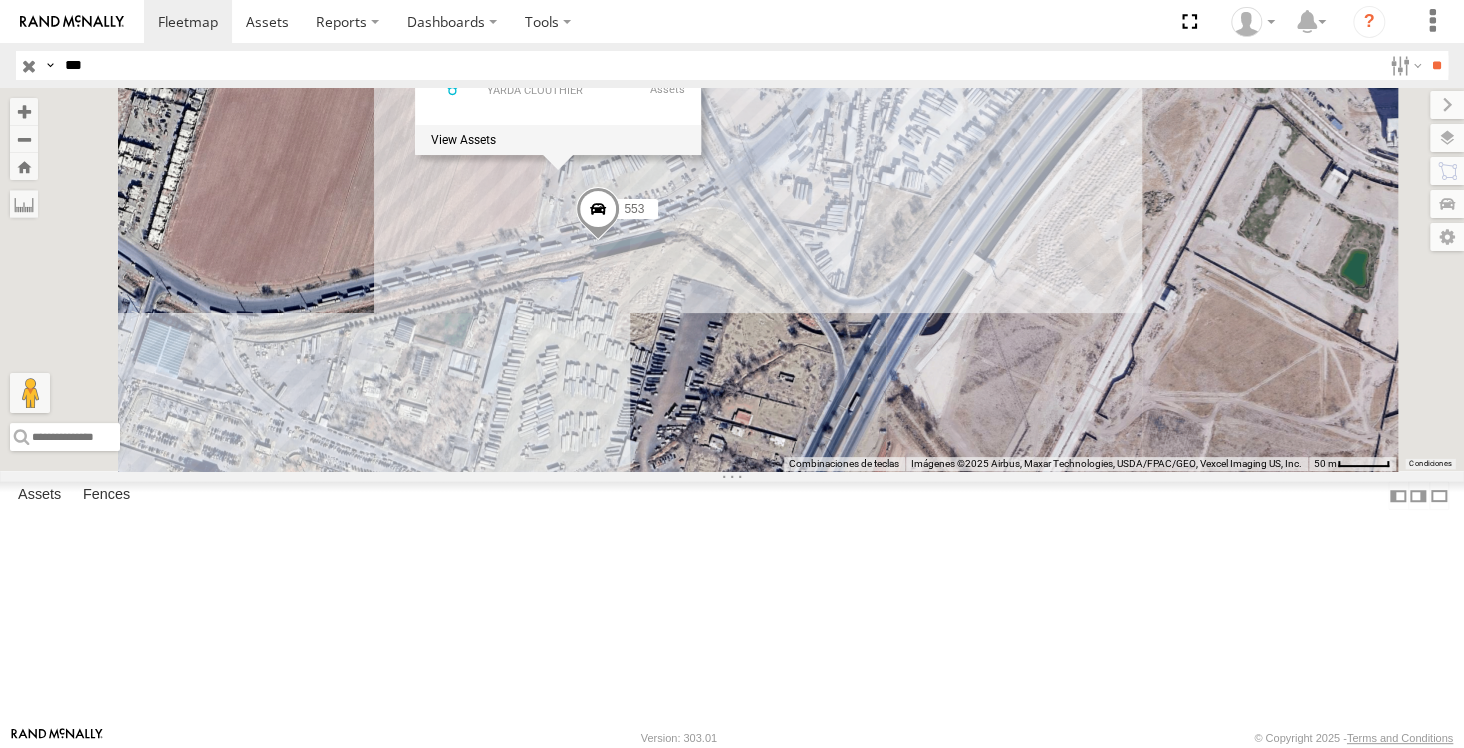 click on "53537 L6678 AN45531 3553 5538 553 YARDA [PERSON_NAME] YARDA [PERSON_NAME] 271" at bounding box center (732, 279) 